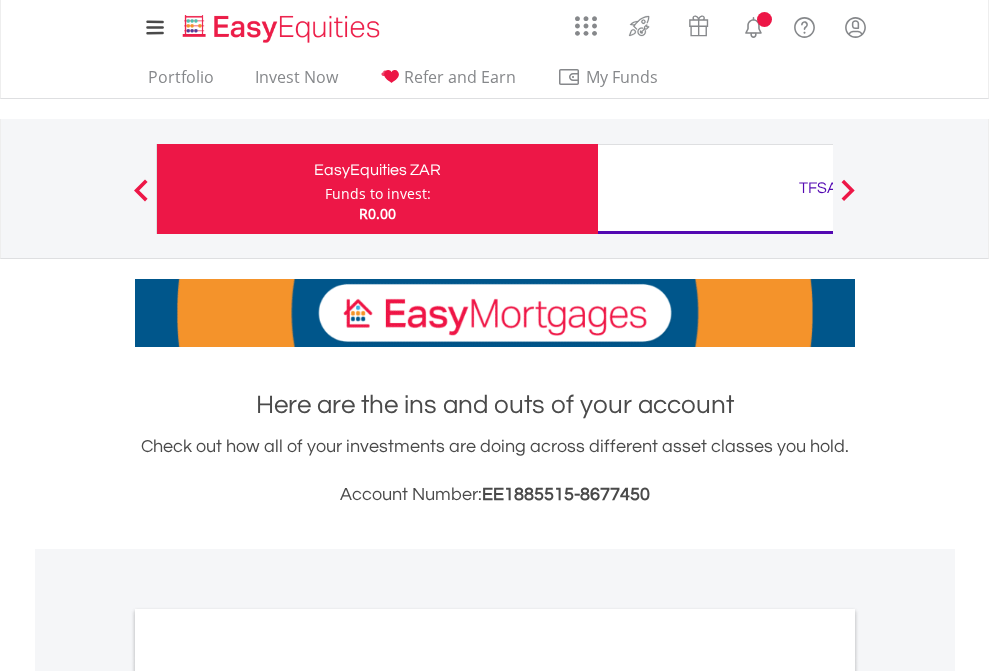 scroll, scrollTop: 0, scrollLeft: 0, axis: both 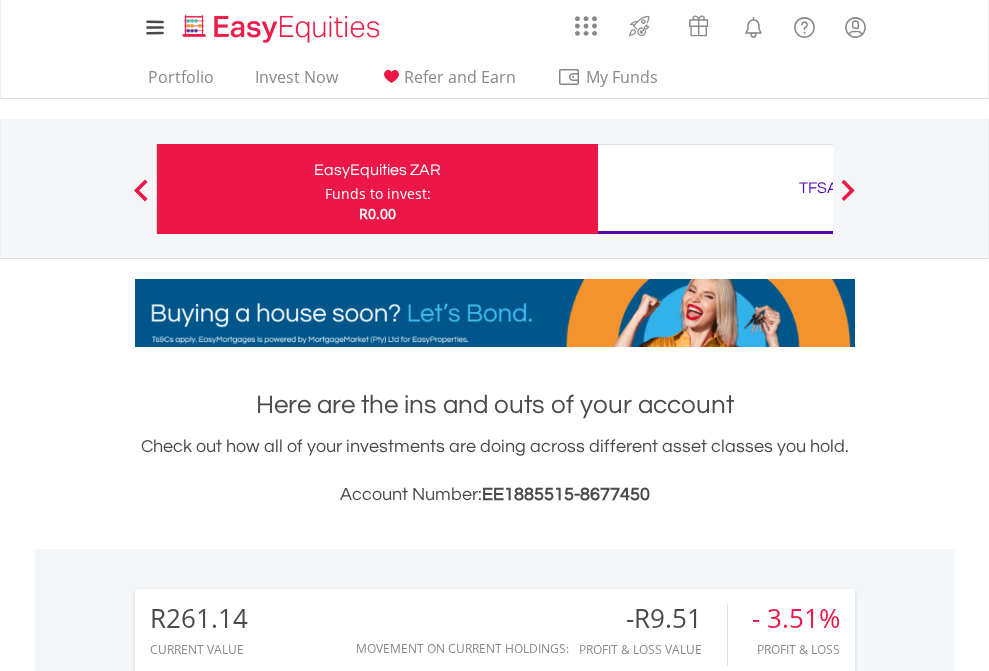 click on "Funds to invest:" at bounding box center [378, 194] 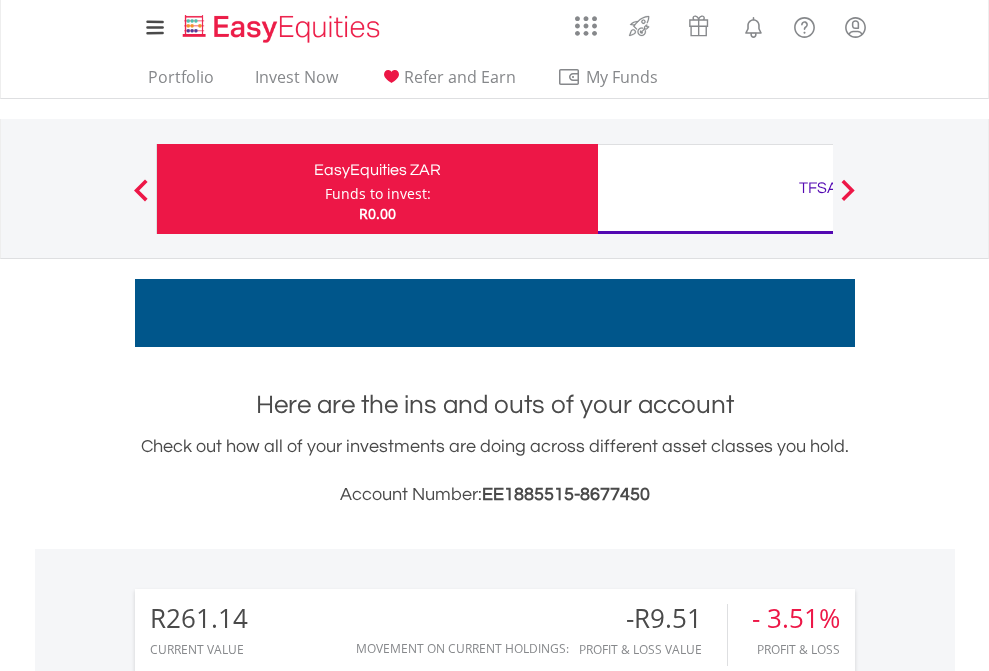 scroll, scrollTop: 999808, scrollLeft: 999687, axis: both 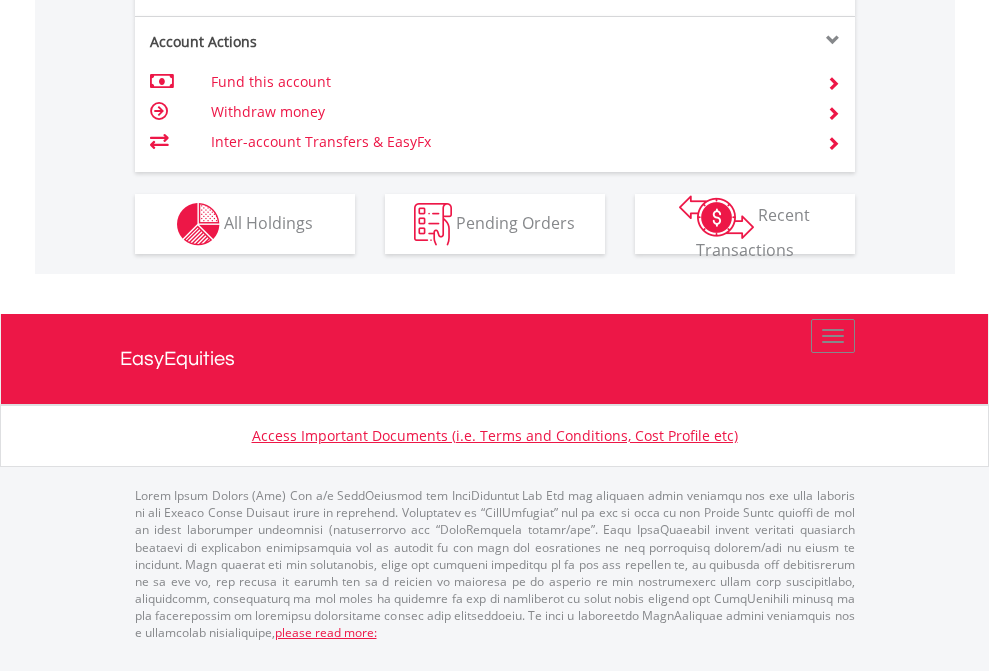 click on "Investment types" at bounding box center [706, -337] 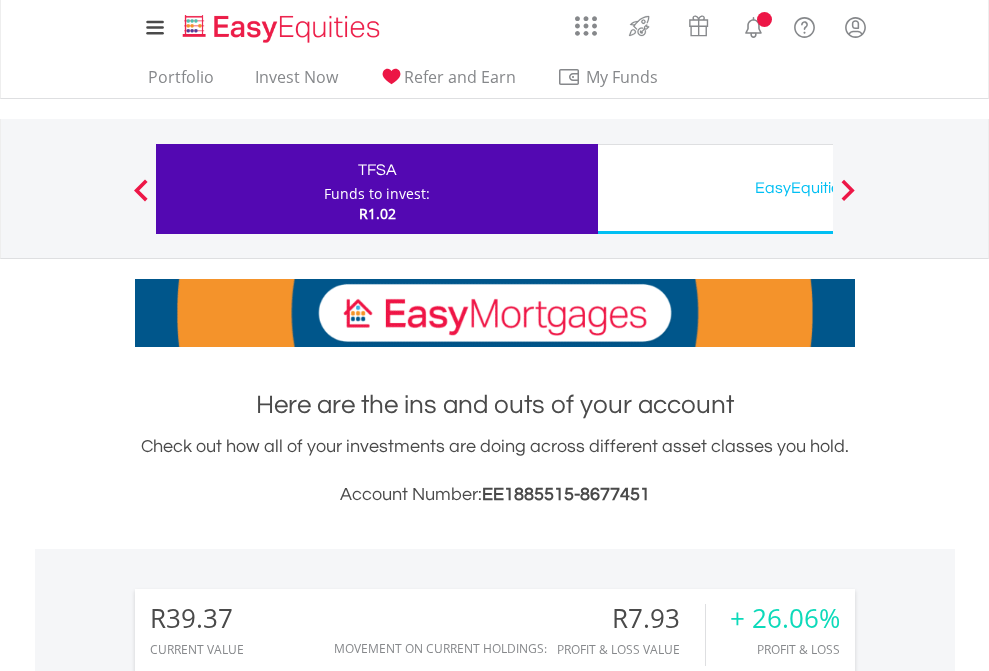 scroll, scrollTop: 0, scrollLeft: 0, axis: both 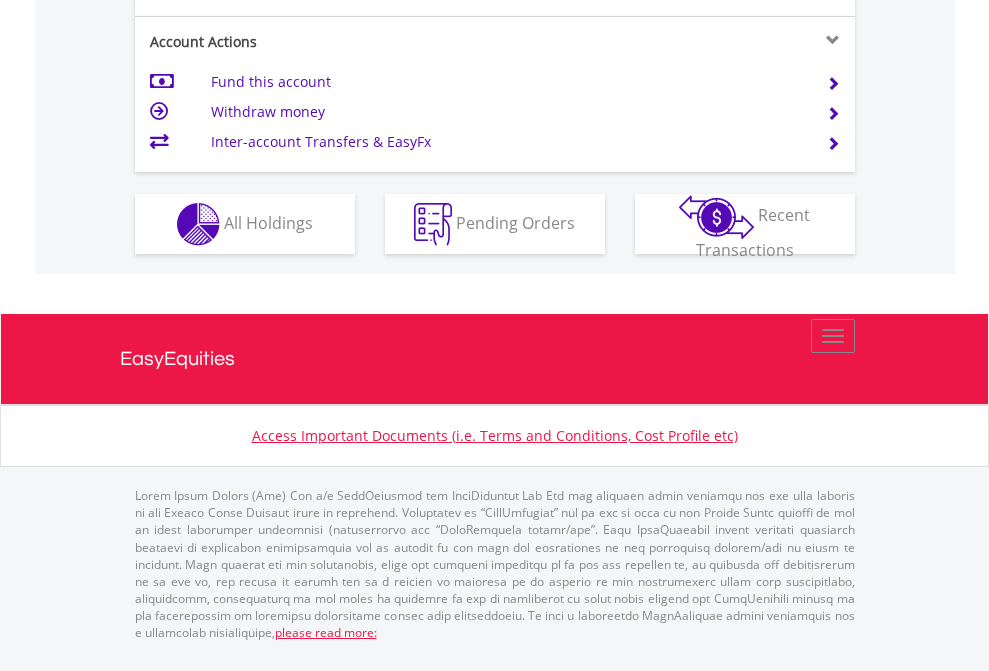 click on "Investment types" at bounding box center (706, -337) 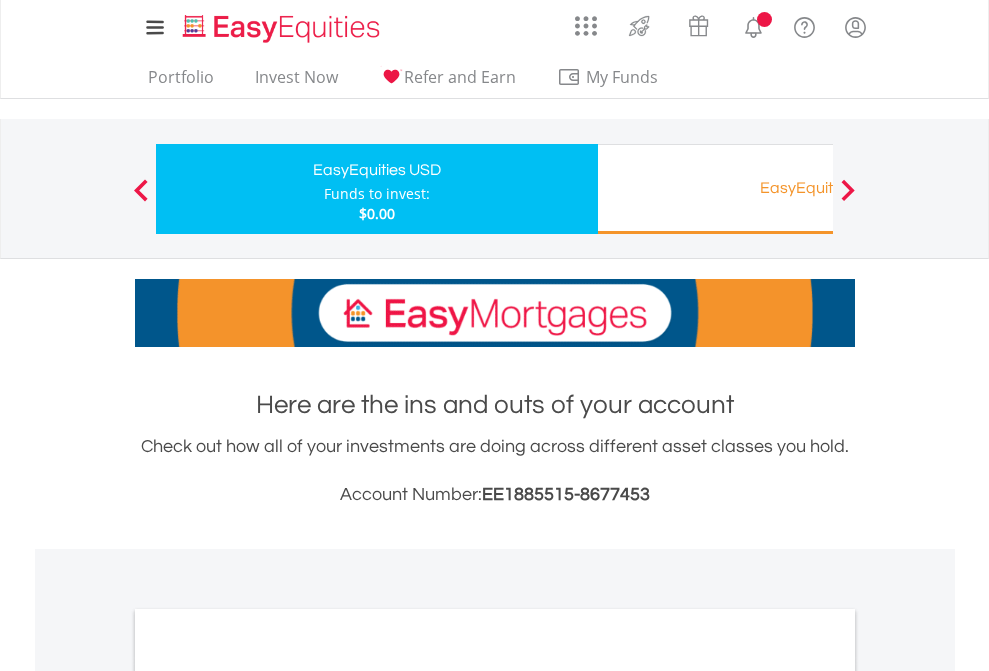 scroll, scrollTop: 0, scrollLeft: 0, axis: both 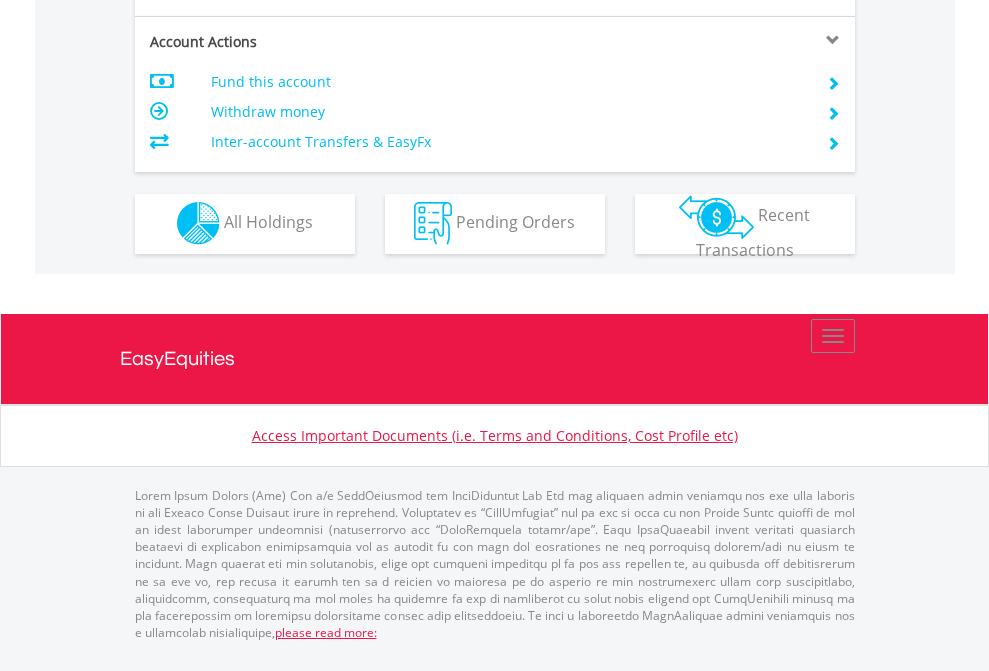click on "Investment types" at bounding box center [706, -353] 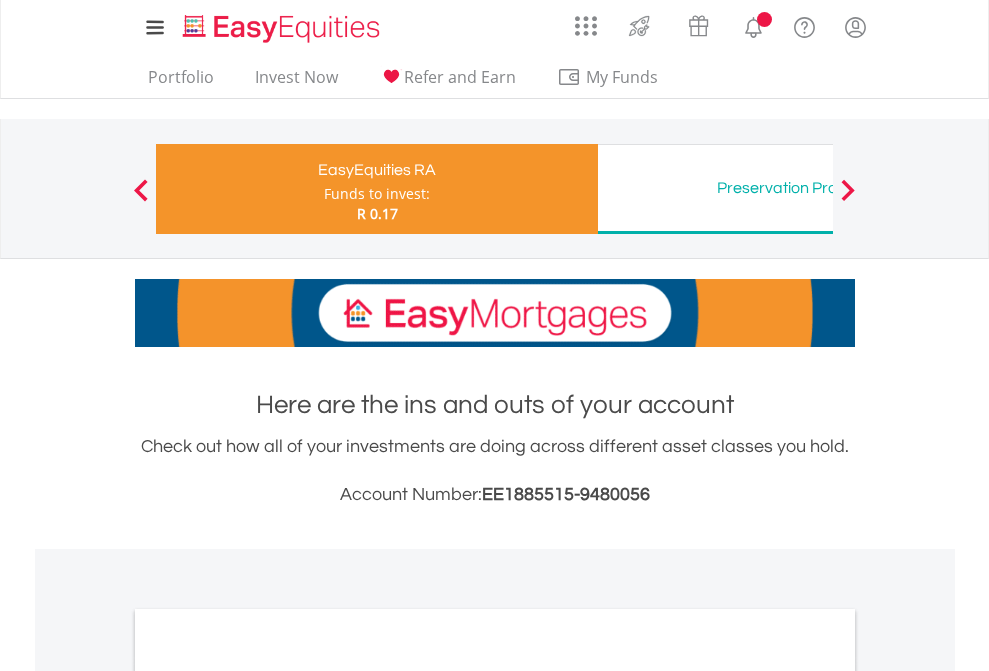 scroll, scrollTop: 0, scrollLeft: 0, axis: both 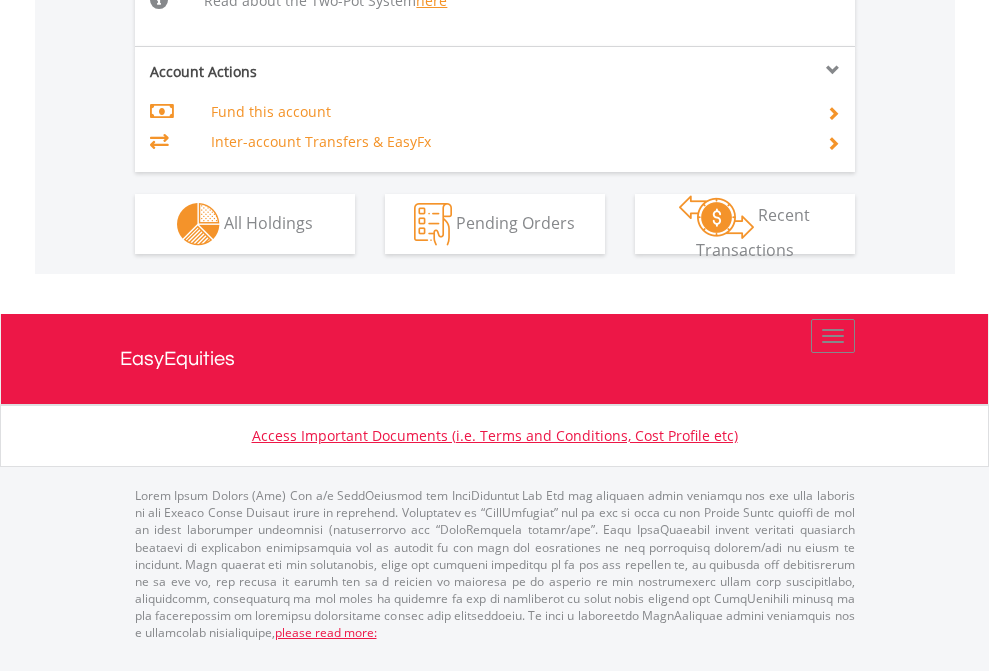 click on "Investment types" at bounding box center [706, -498] 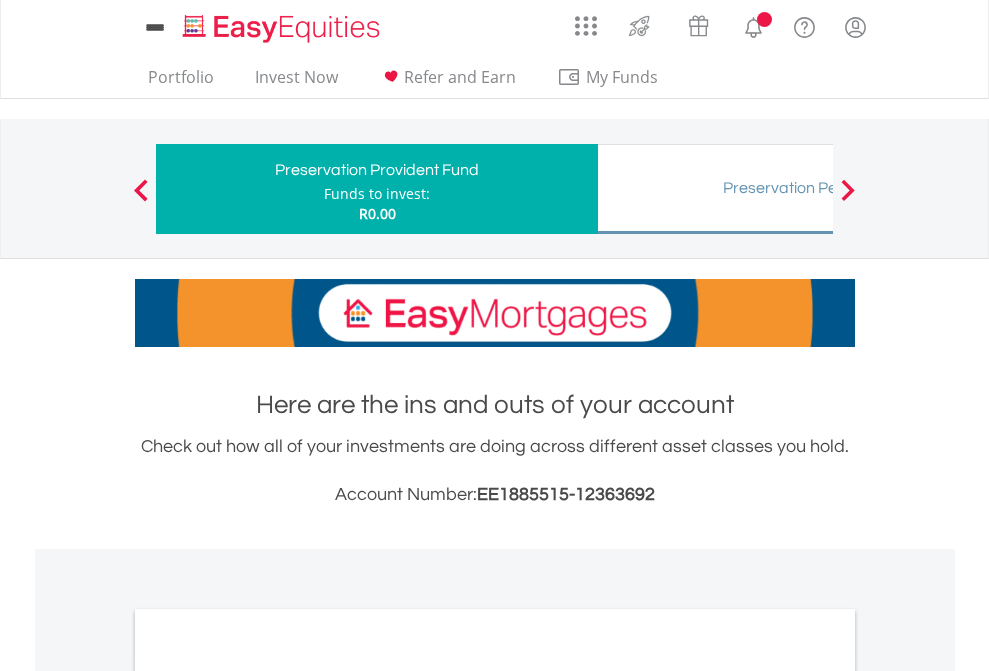 scroll, scrollTop: 0, scrollLeft: 0, axis: both 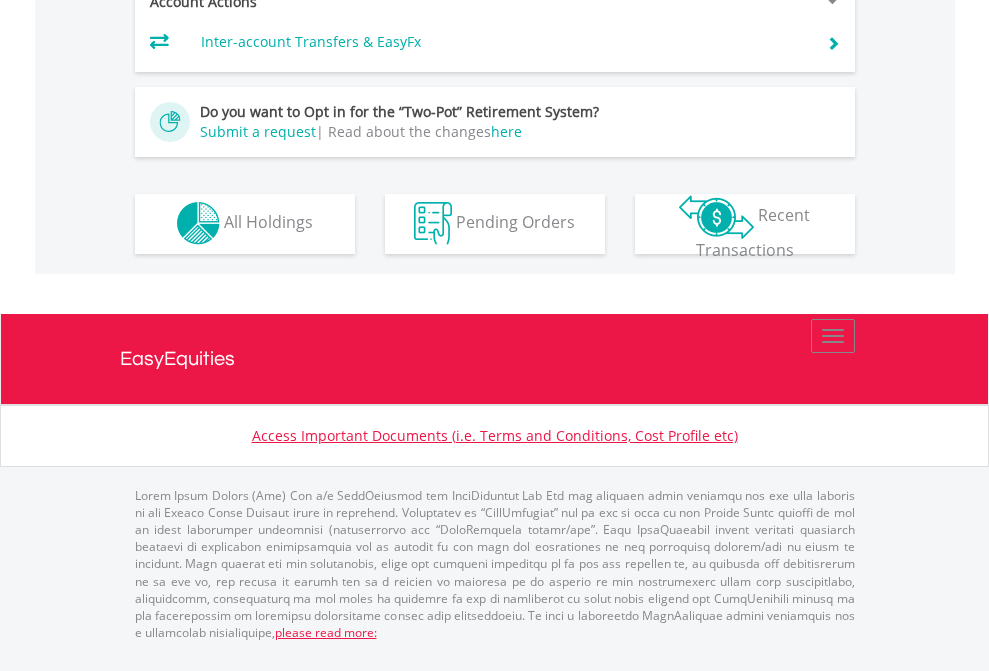 click on "Investment types" at bounding box center (706, -393) 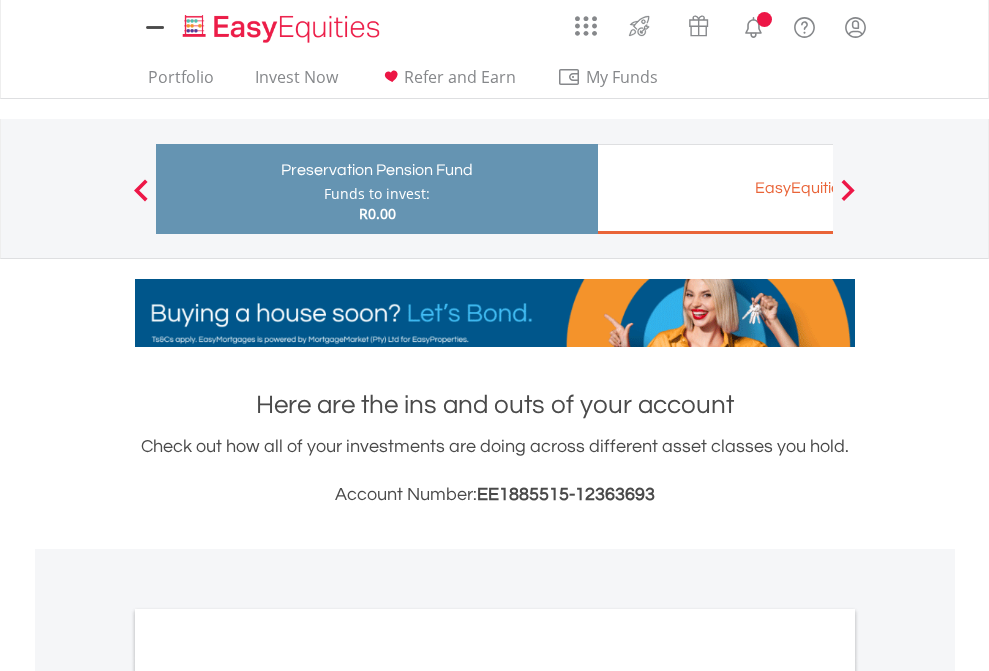 scroll, scrollTop: 0, scrollLeft: 0, axis: both 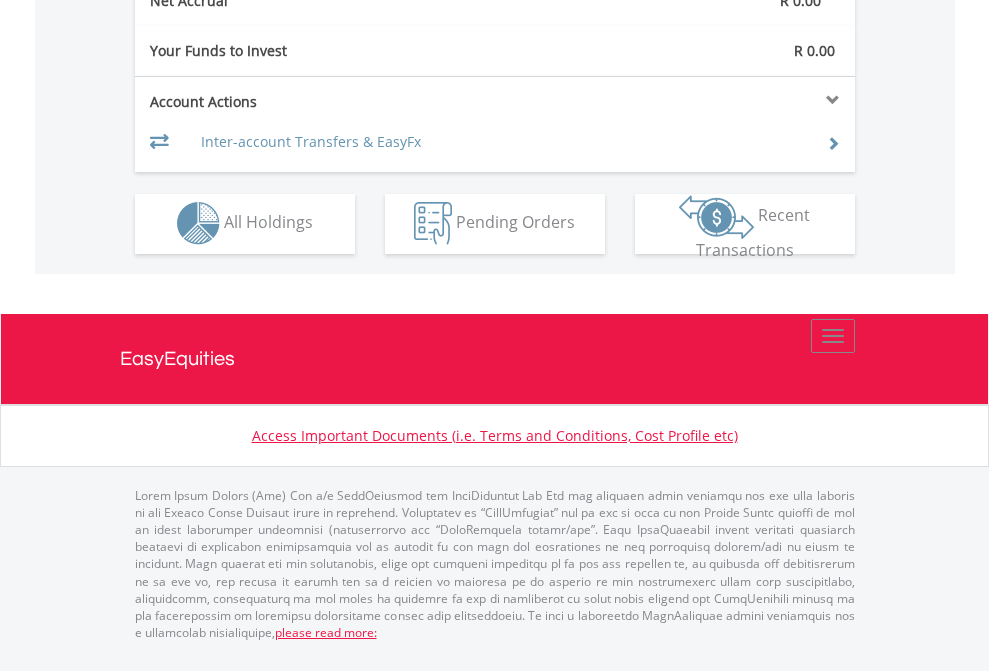 click on "Investment types" at bounding box center (706, -293) 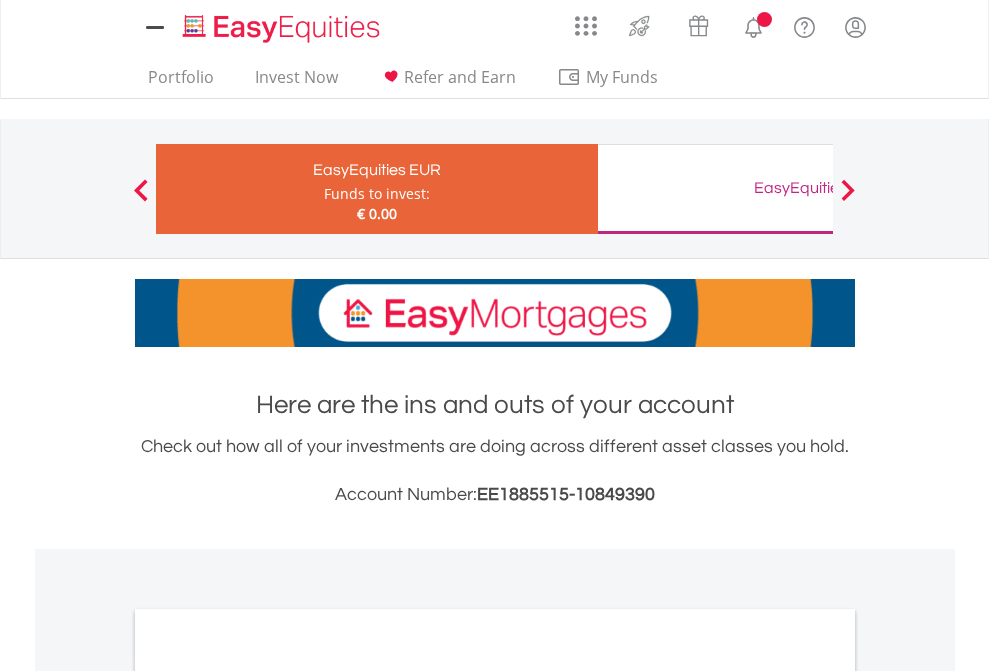 scroll, scrollTop: 0, scrollLeft: 0, axis: both 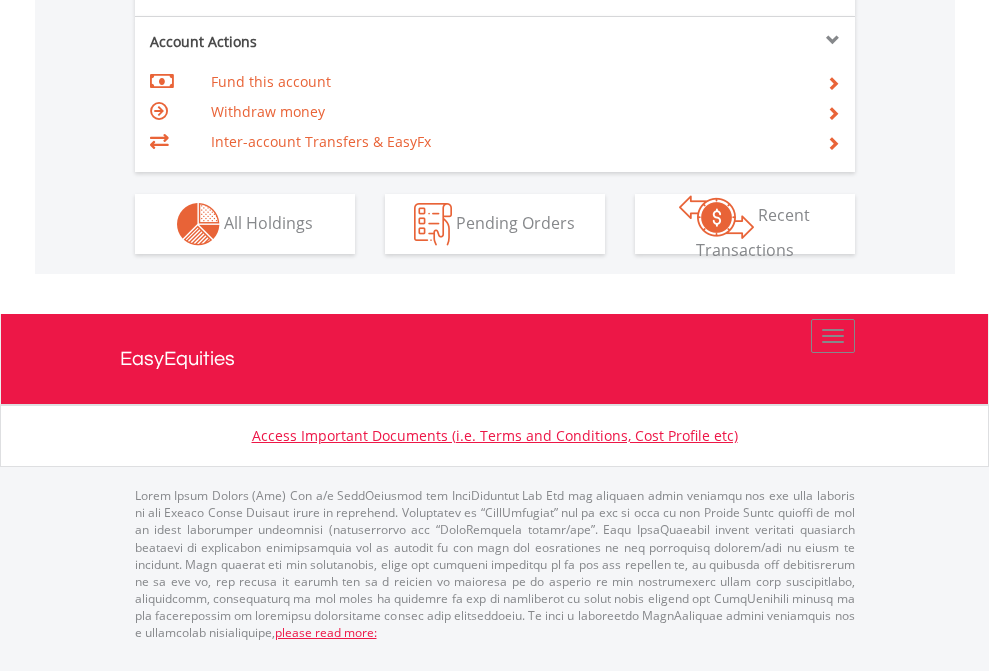 click on "Investment types" at bounding box center (706, -337) 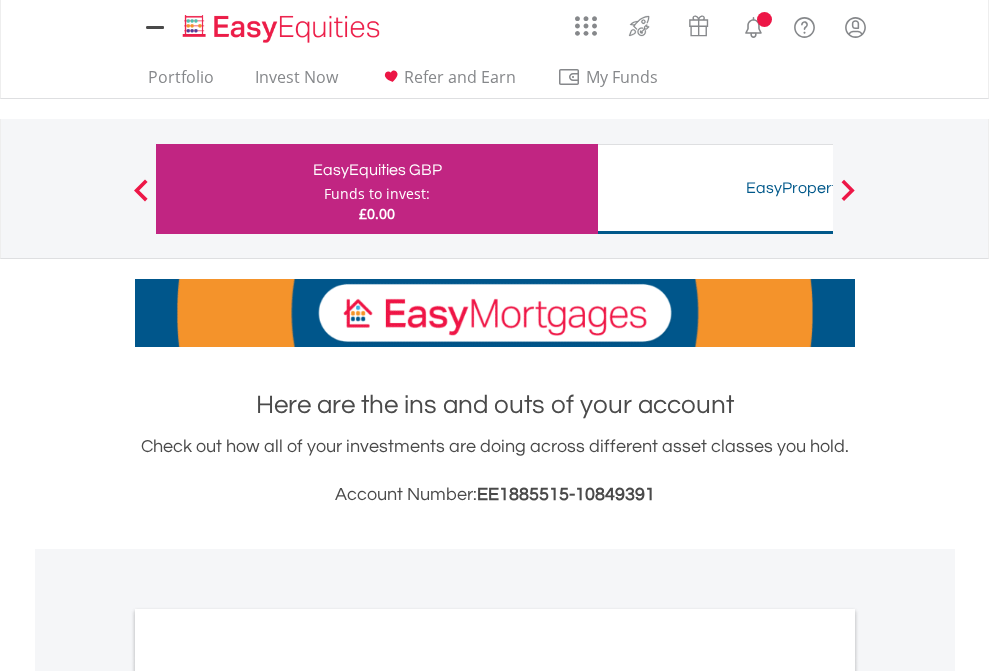 scroll, scrollTop: 0, scrollLeft: 0, axis: both 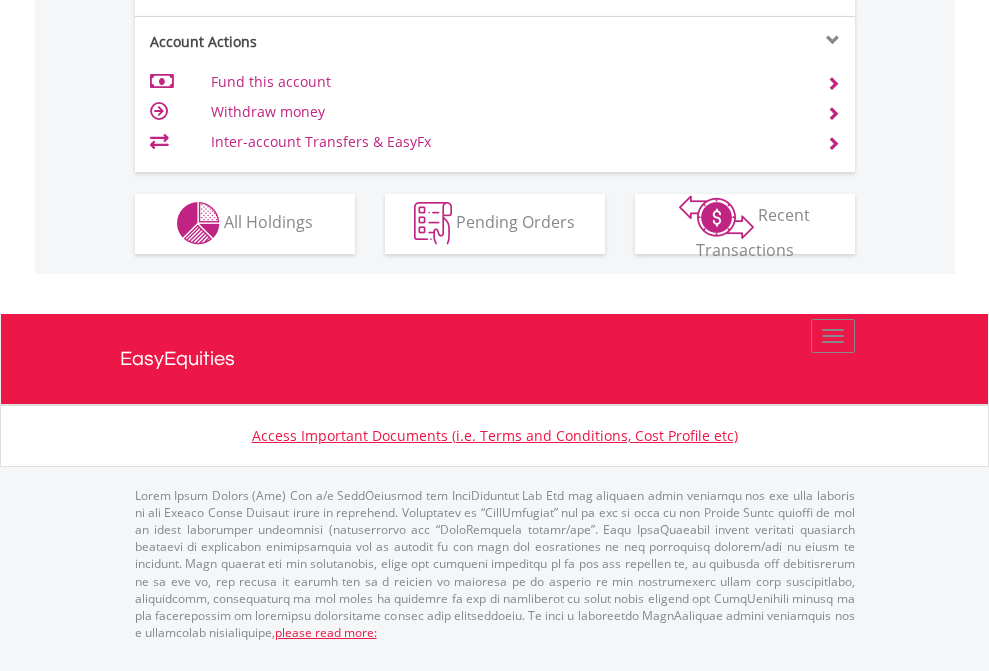 click on "Investment types" at bounding box center (706, -353) 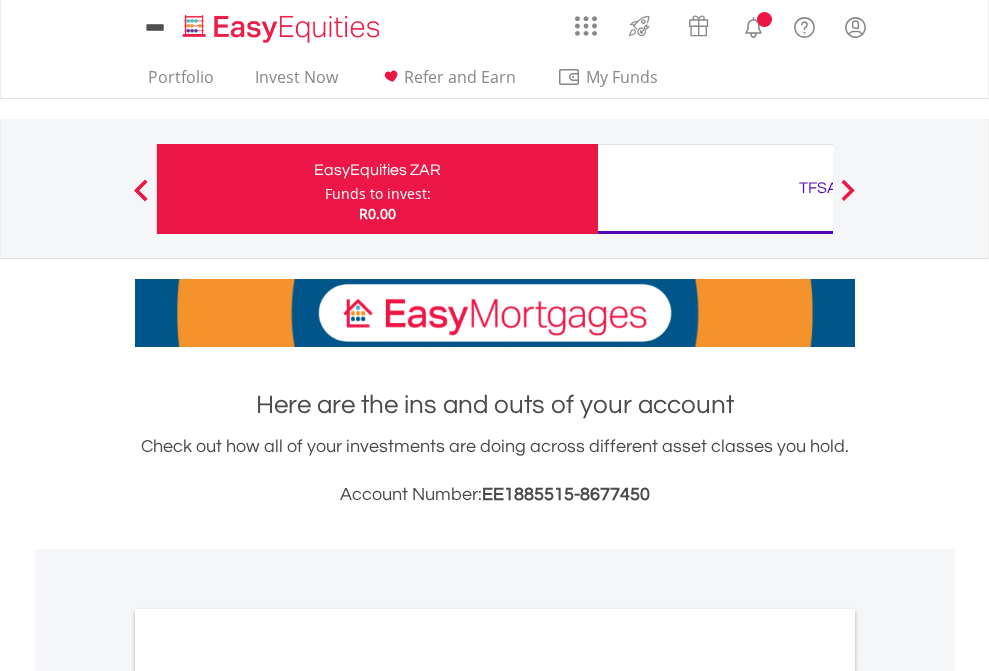 scroll, scrollTop: 0, scrollLeft: 0, axis: both 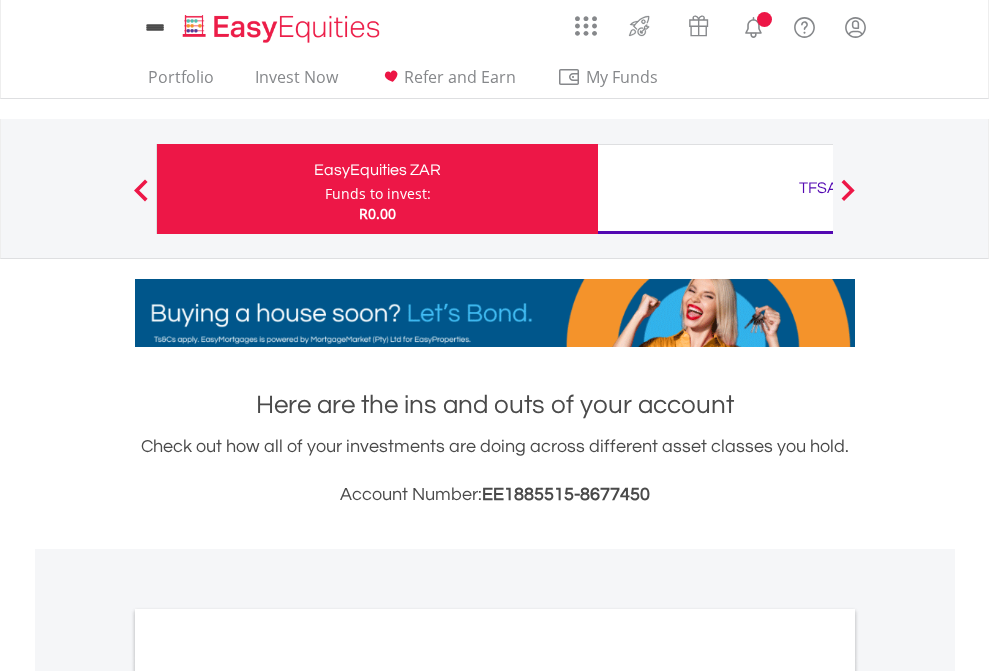 click on "All Holdings" at bounding box center (268, 1096) 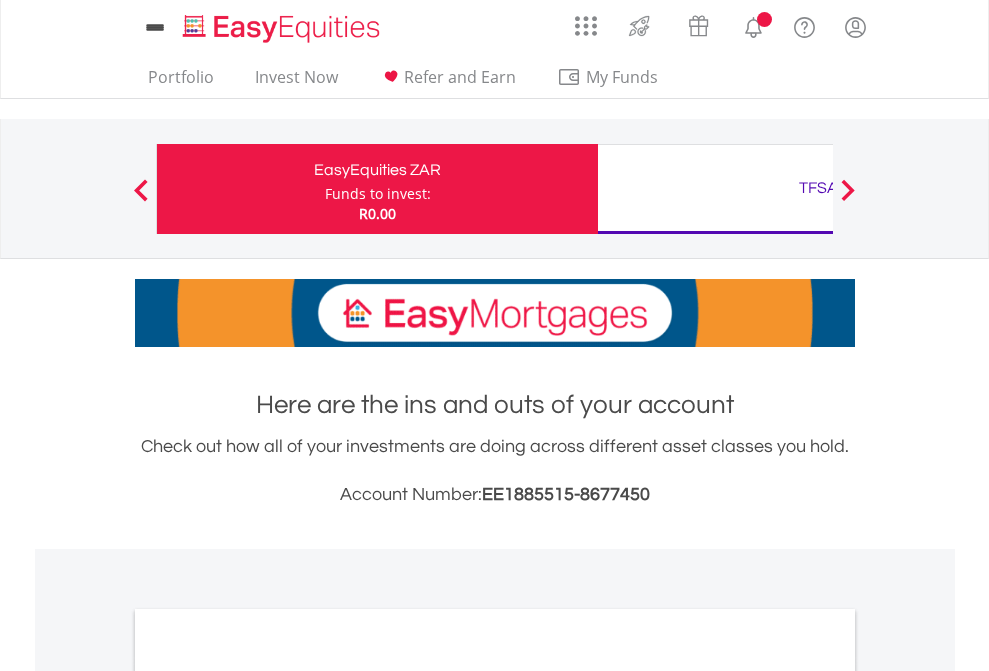 scroll, scrollTop: 1202, scrollLeft: 0, axis: vertical 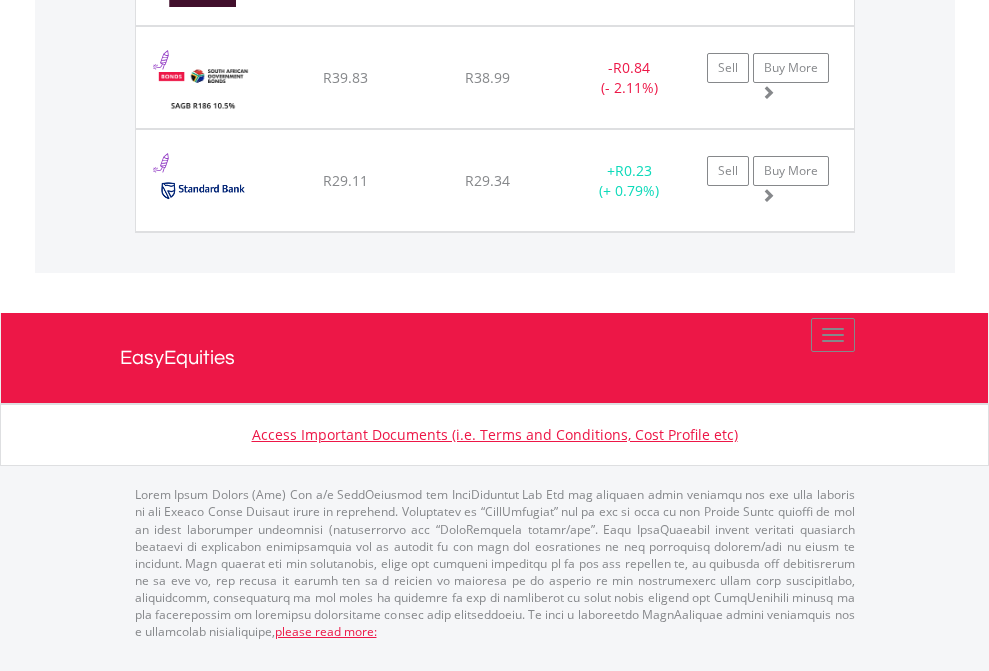 click on "TFSA" at bounding box center [818, -1894] 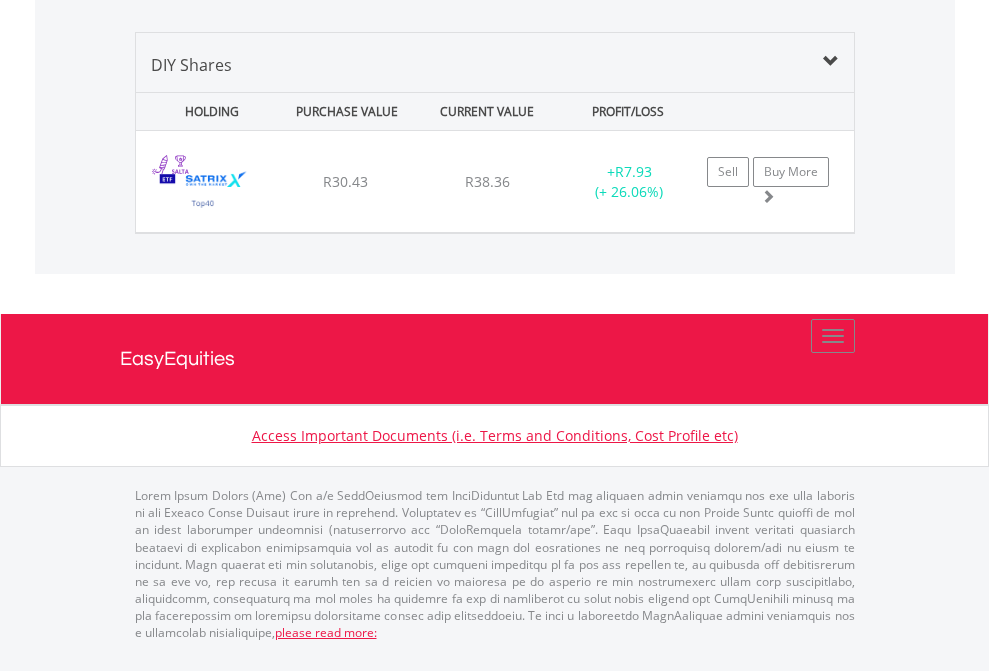 scroll, scrollTop: 2225, scrollLeft: 0, axis: vertical 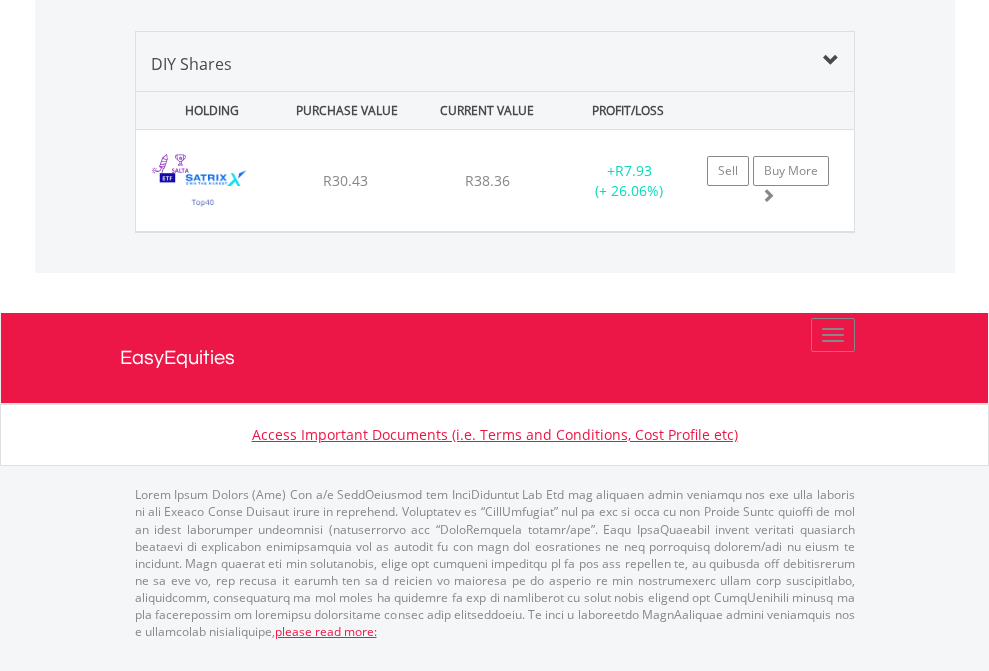 click on "EasyEquities USD" at bounding box center (818, -1339) 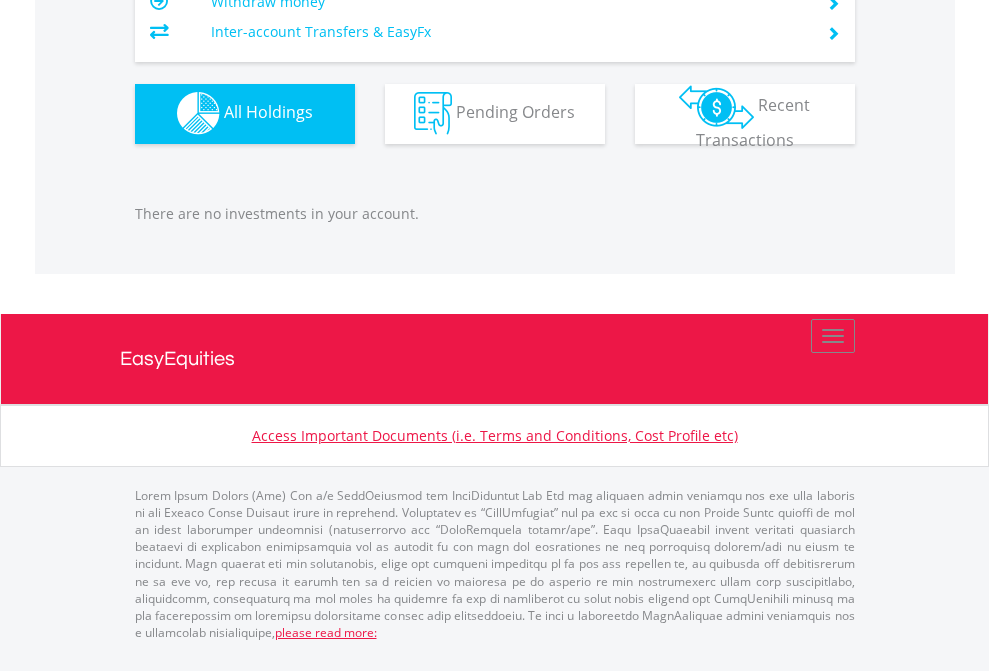 scroll, scrollTop: 1980, scrollLeft: 0, axis: vertical 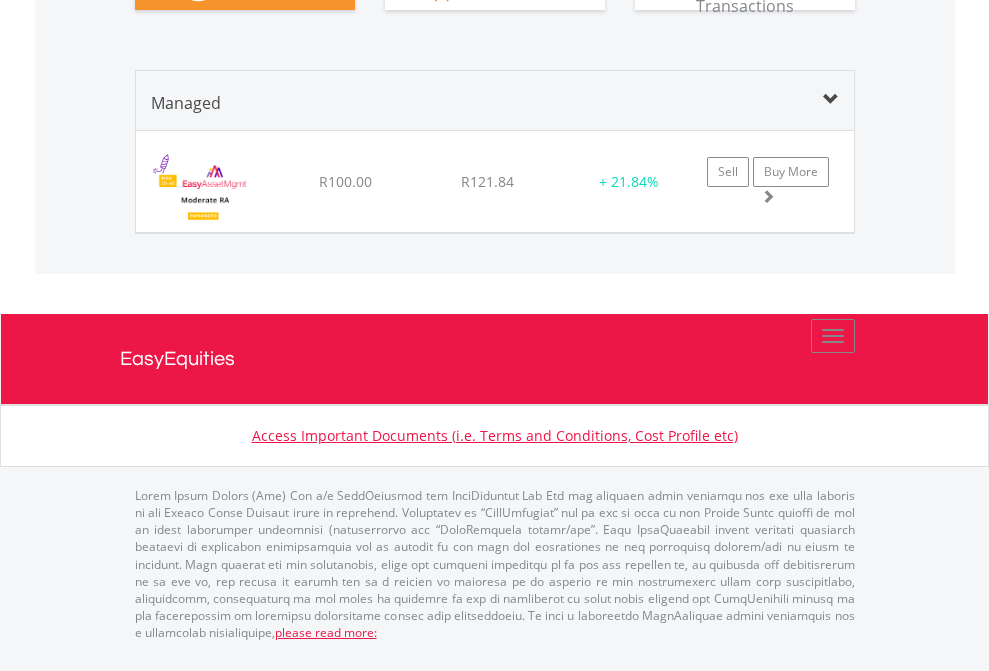 click on "Preservation Provident Fund" at bounding box center (818, -1091) 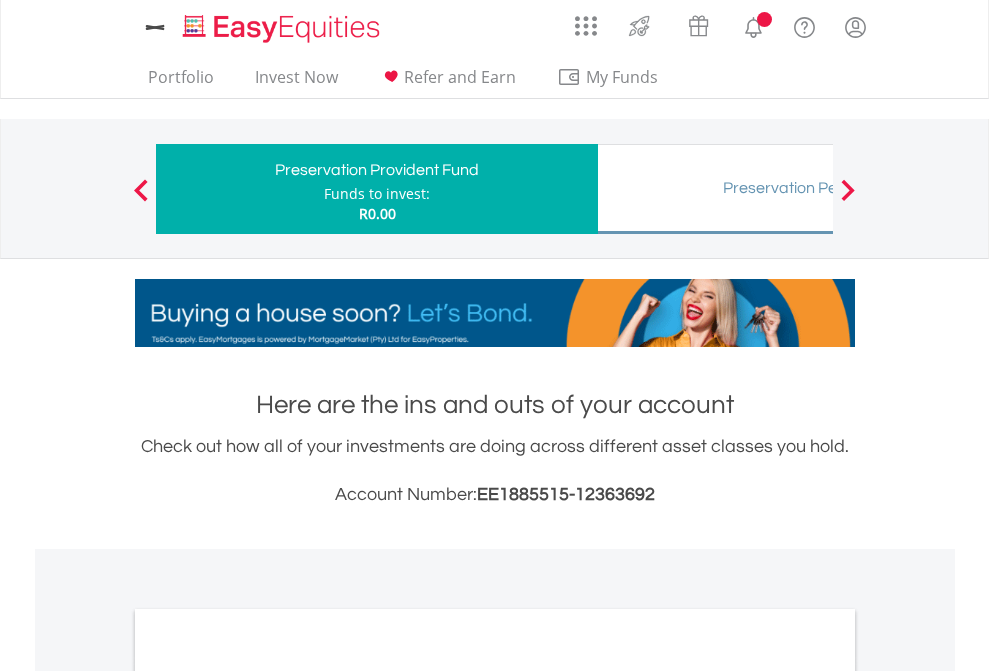 click on "All Holdings" at bounding box center [268, 1036] 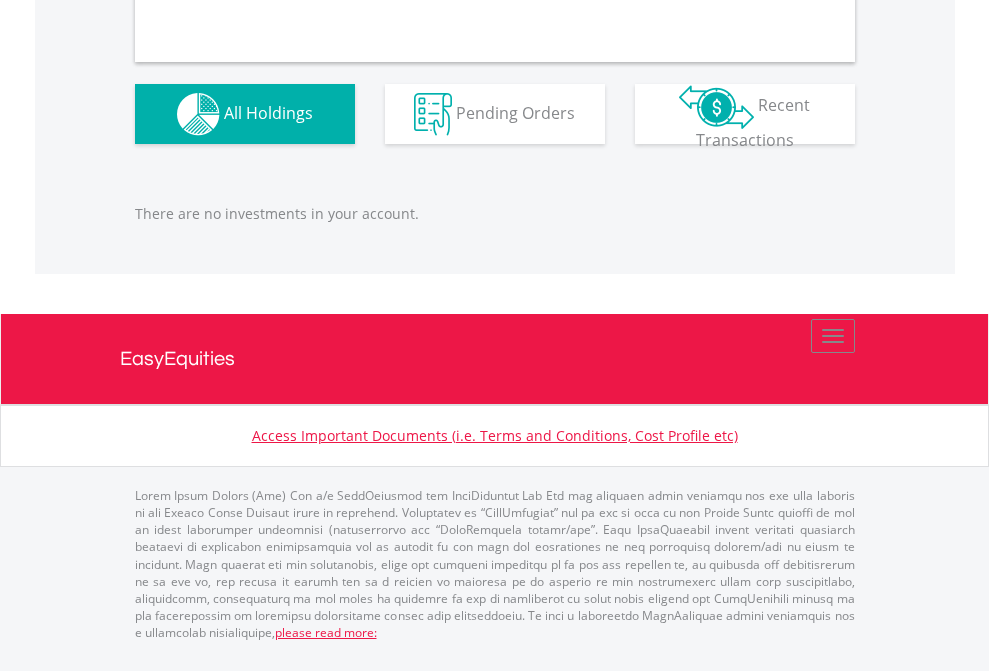 scroll, scrollTop: 1980, scrollLeft: 0, axis: vertical 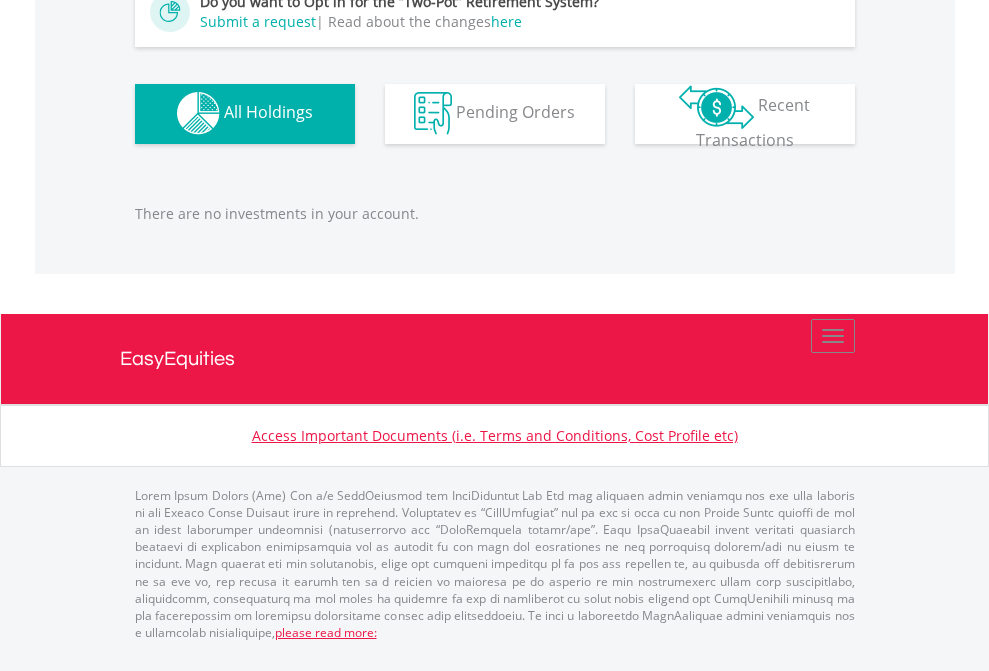 click on "Preservation Pension Fund" at bounding box center [818, -1182] 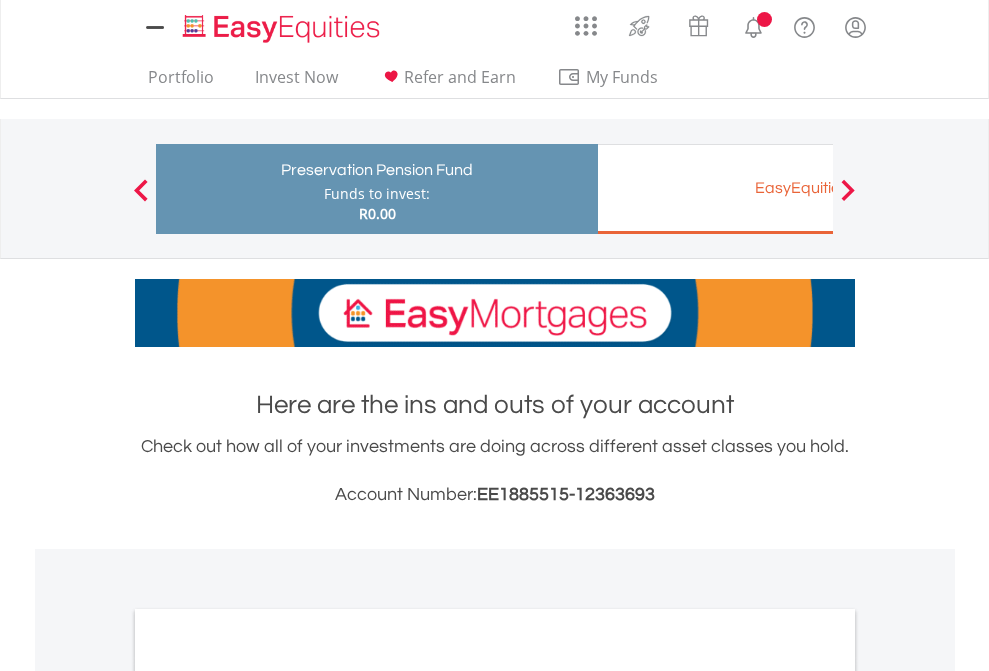 scroll, scrollTop: 0, scrollLeft: 0, axis: both 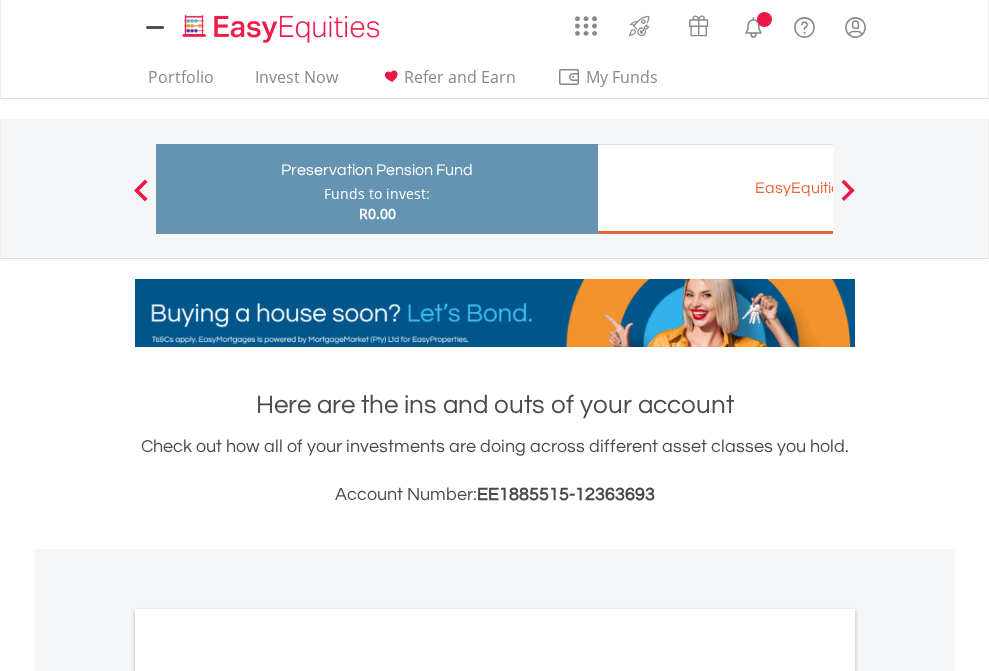 click on "All Holdings" at bounding box center (268, 1036) 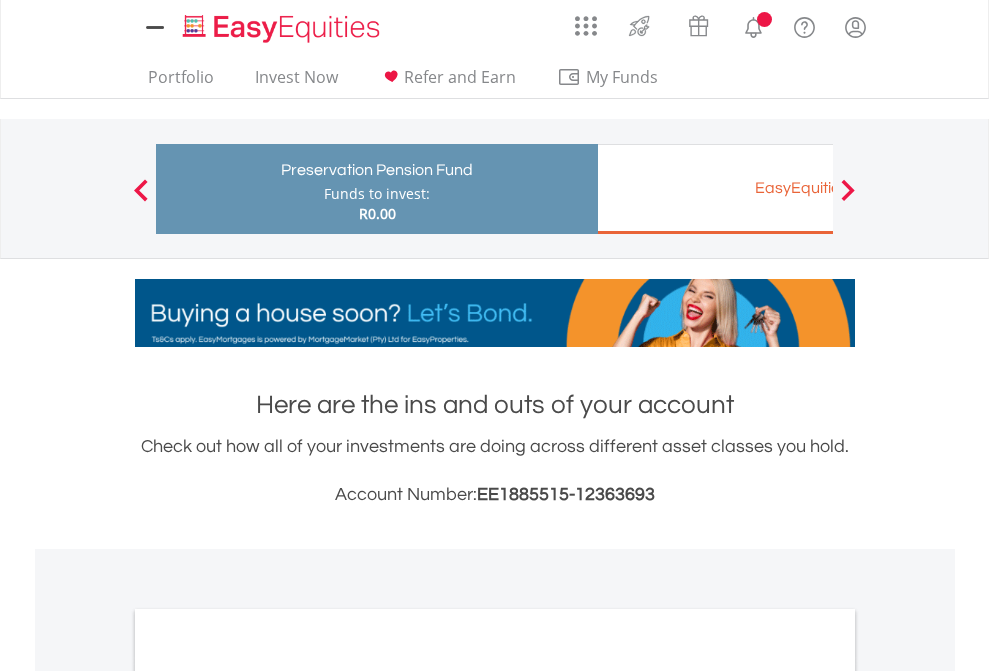 scroll, scrollTop: 1202, scrollLeft: 0, axis: vertical 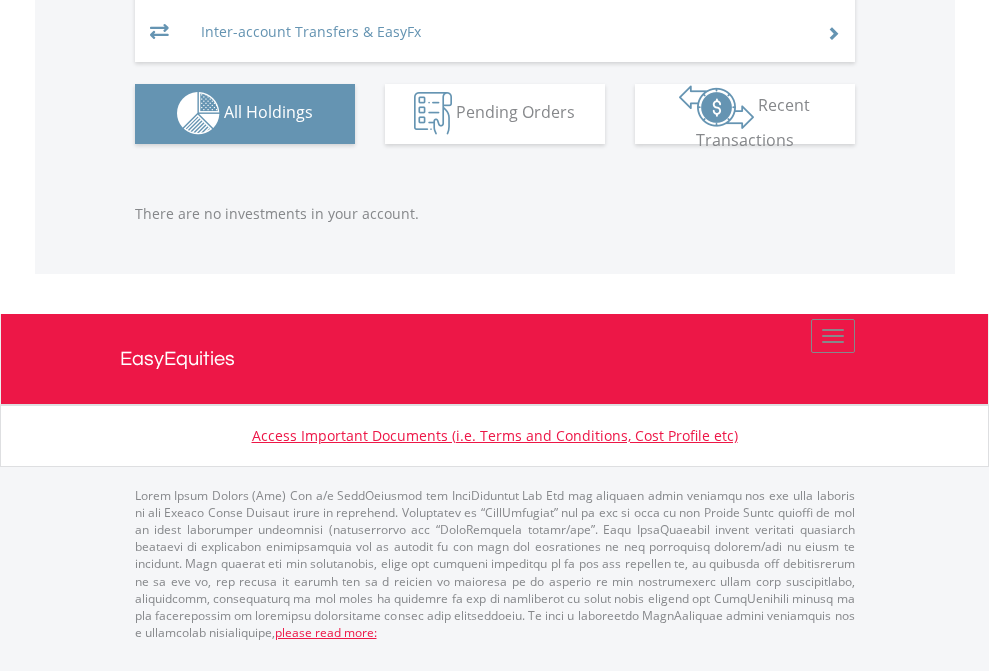 click on "EasyEquities EUR" at bounding box center [818, -1082] 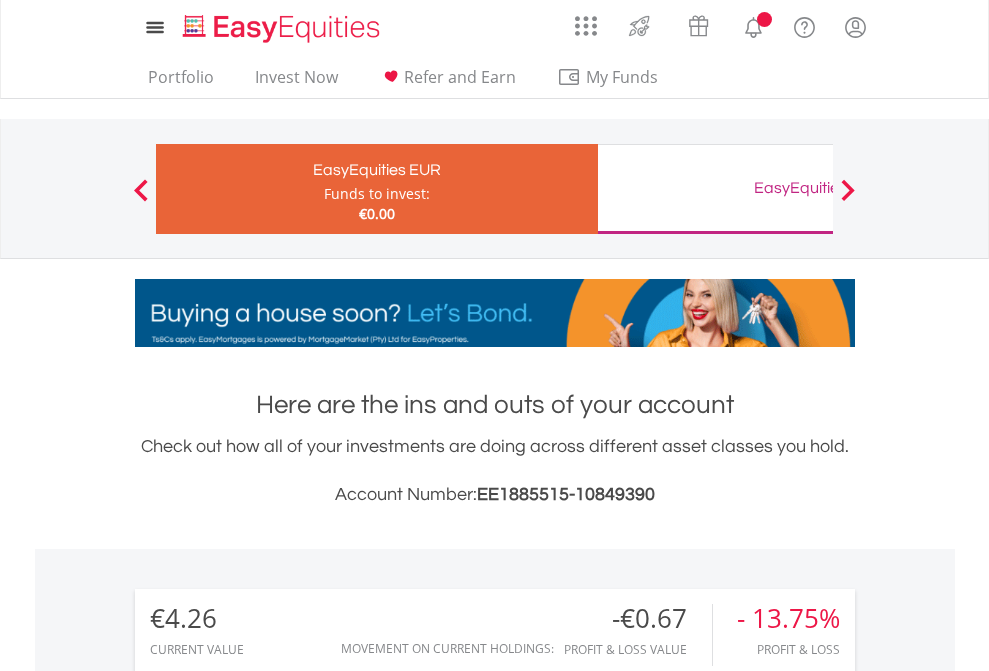 click on "All Holdings" at bounding box center [268, 1466] 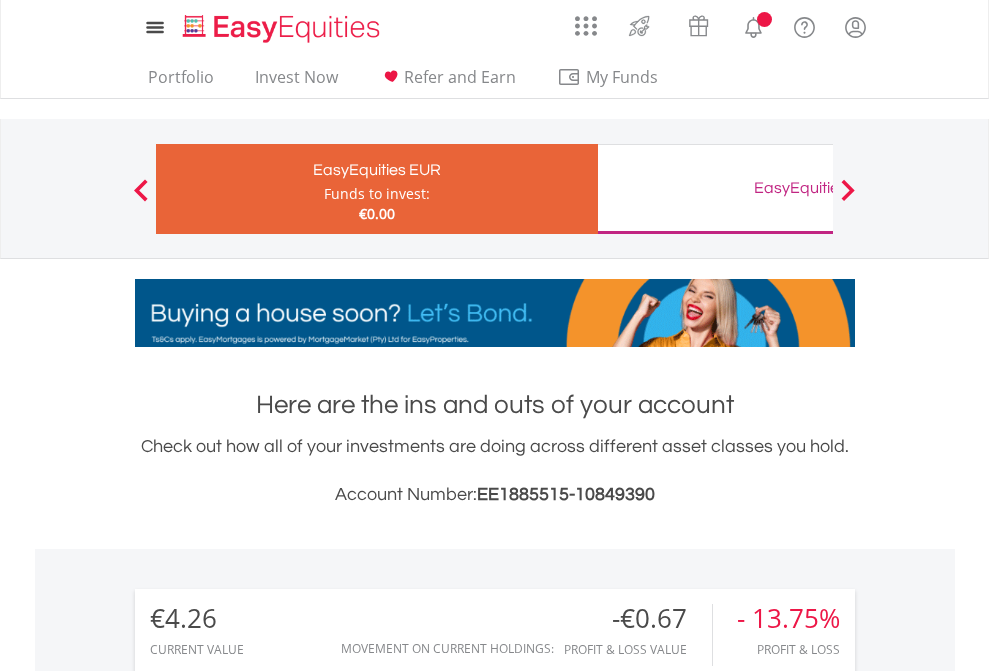 scroll, scrollTop: 1493, scrollLeft: 0, axis: vertical 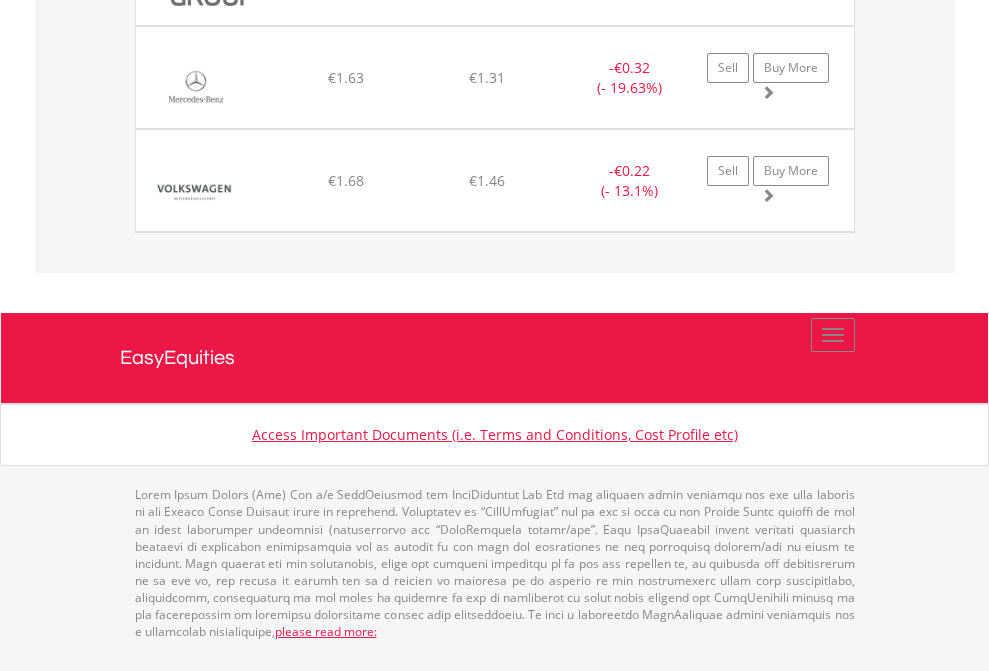 click on "EasyEquities GBP" at bounding box center (818, -1545) 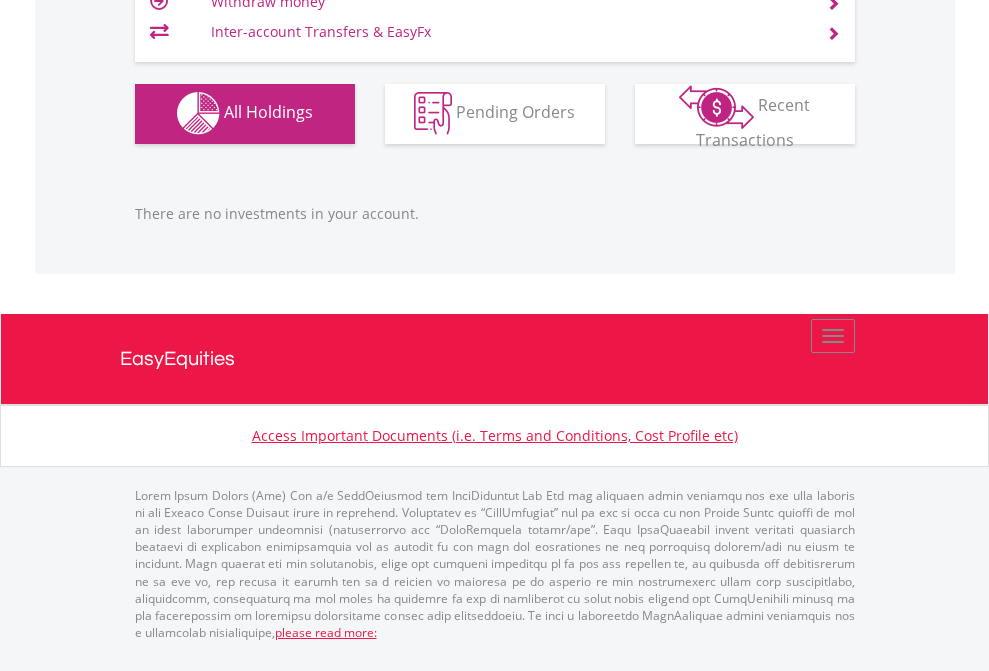 scroll, scrollTop: 1980, scrollLeft: 0, axis: vertical 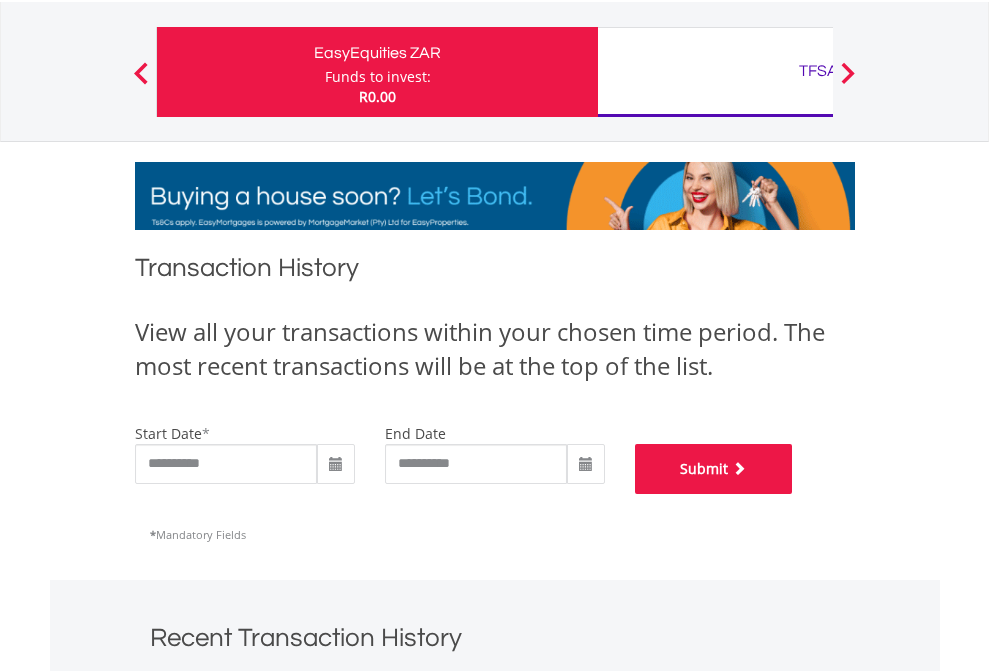 click on "Submit" at bounding box center (714, 469) 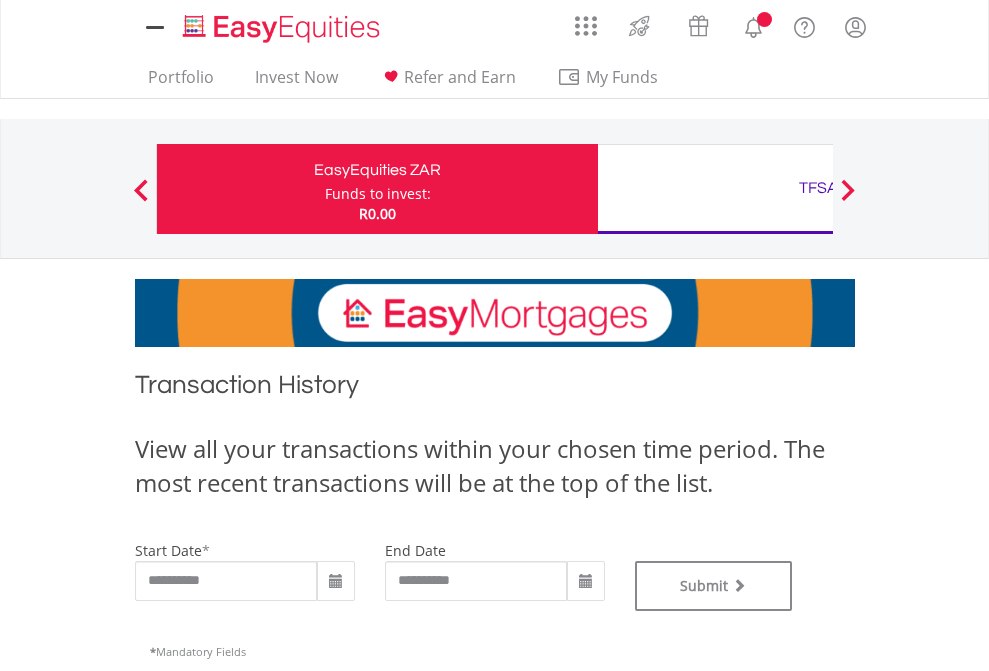 scroll, scrollTop: 0, scrollLeft: 0, axis: both 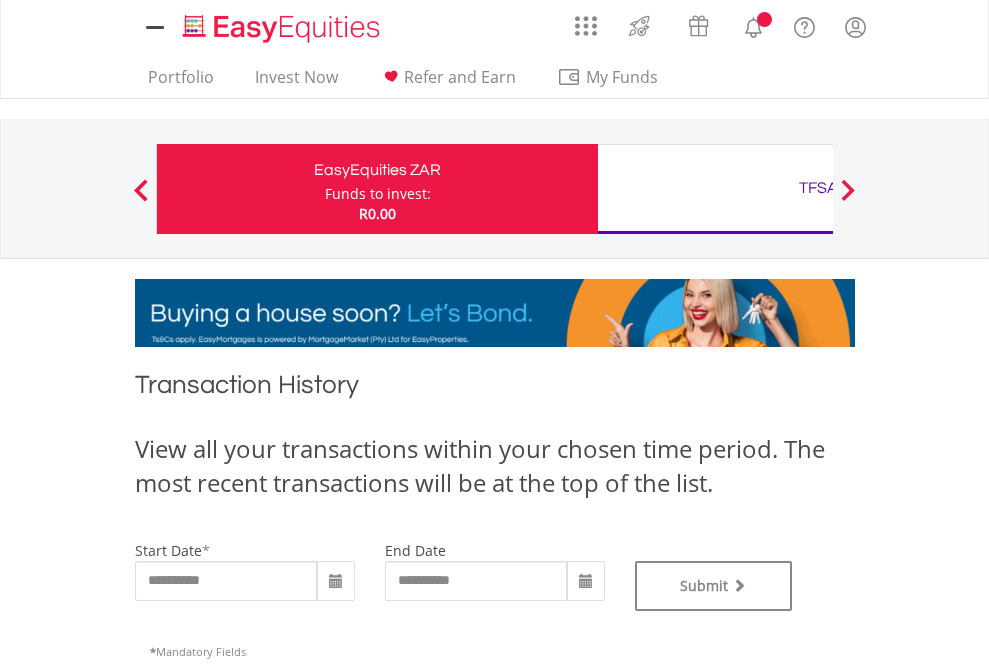 click on "TFSA" at bounding box center (818, 188) 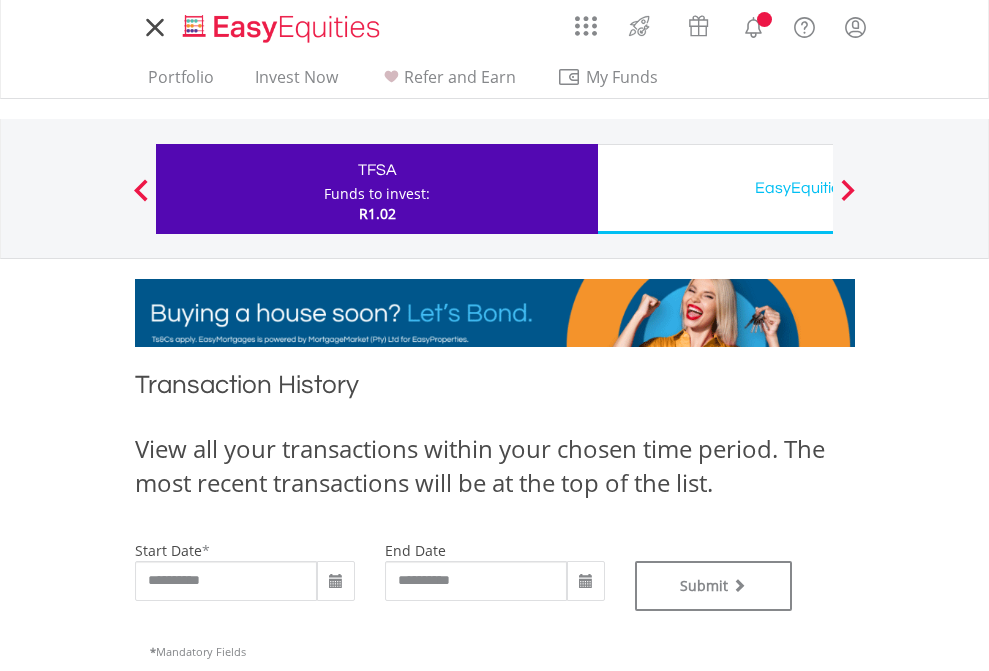 scroll, scrollTop: 0, scrollLeft: 0, axis: both 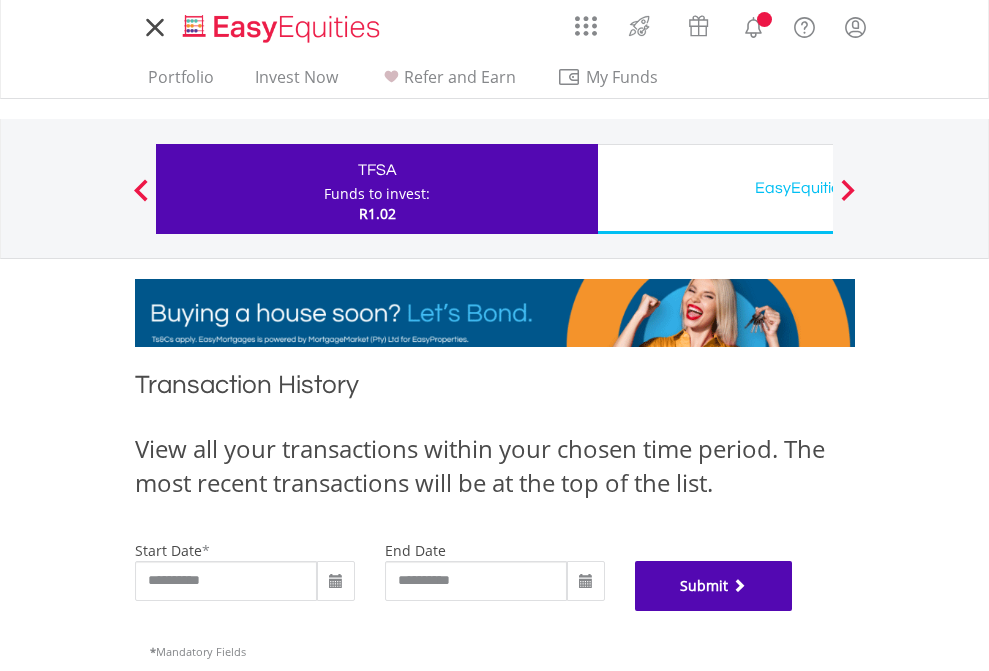 click on "Submit" at bounding box center (714, 586) 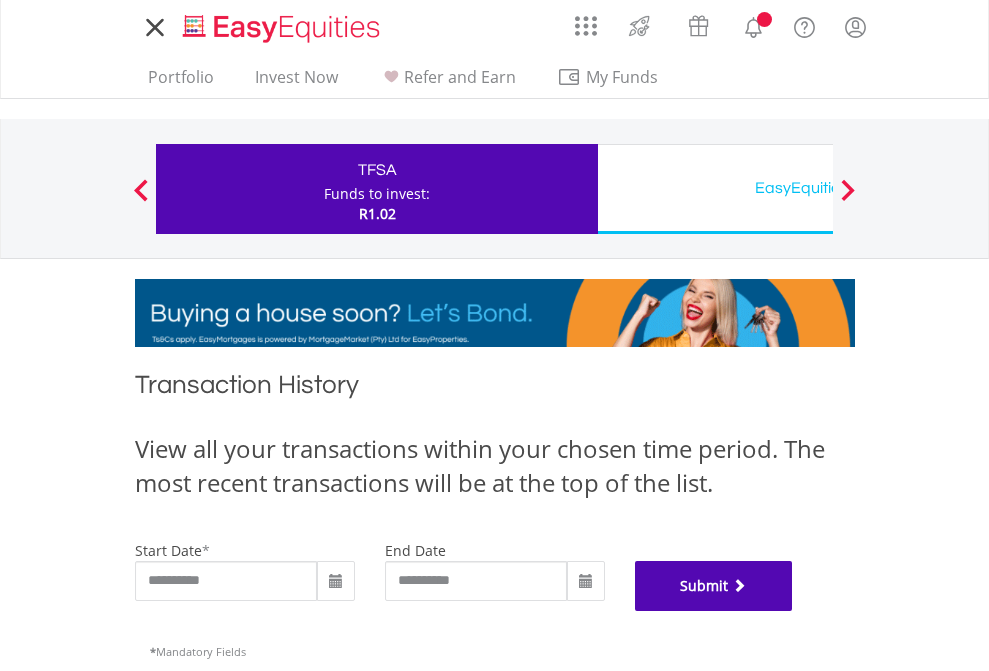 scroll, scrollTop: 811, scrollLeft: 0, axis: vertical 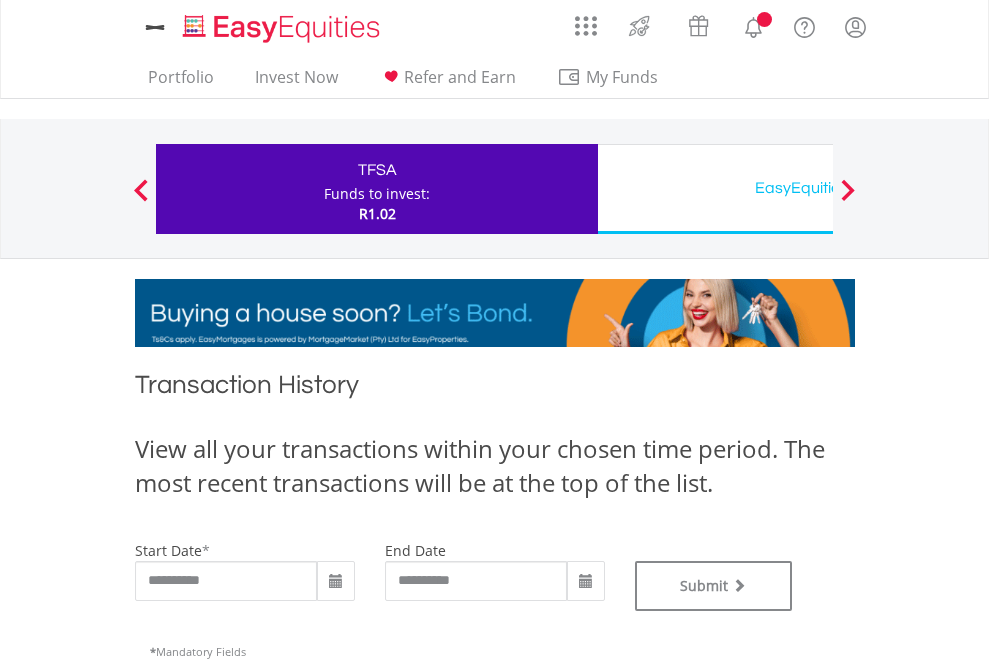 click on "EasyEquities USD" at bounding box center (818, 188) 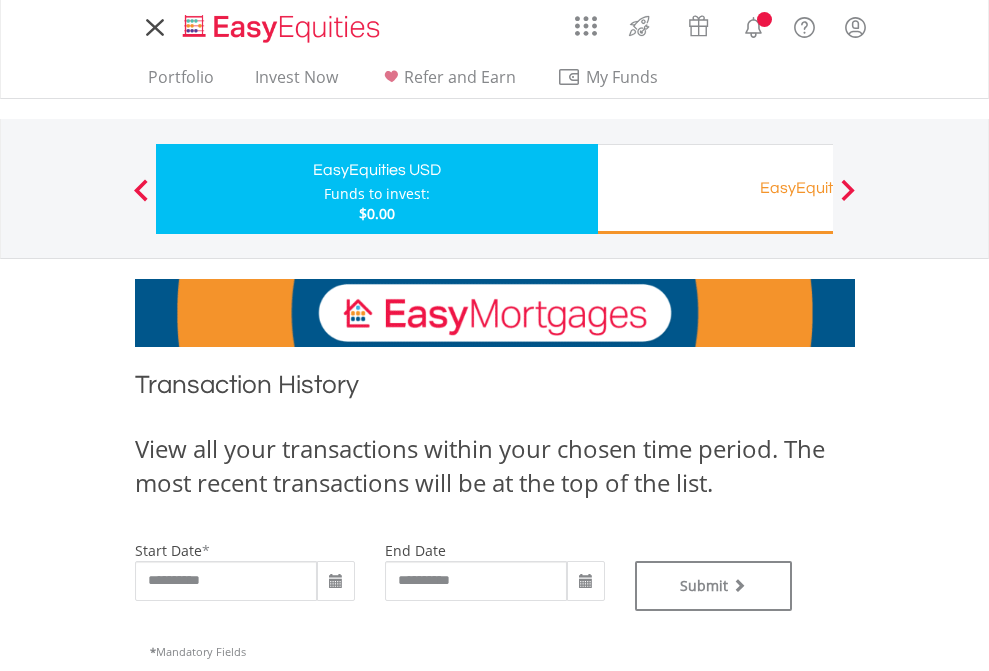 scroll, scrollTop: 0, scrollLeft: 0, axis: both 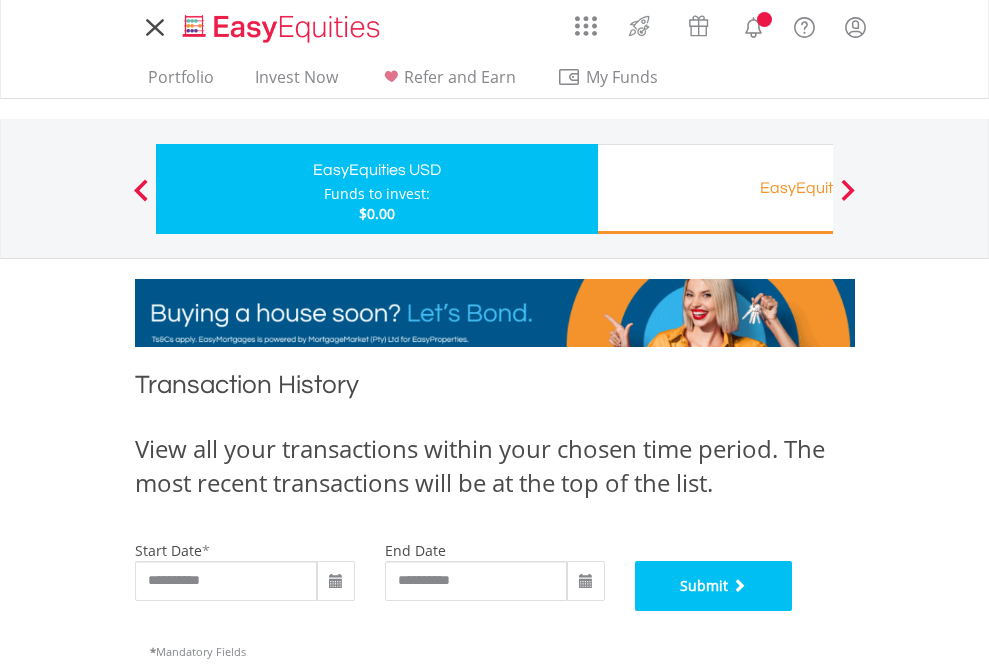 click on "Submit" at bounding box center (714, 586) 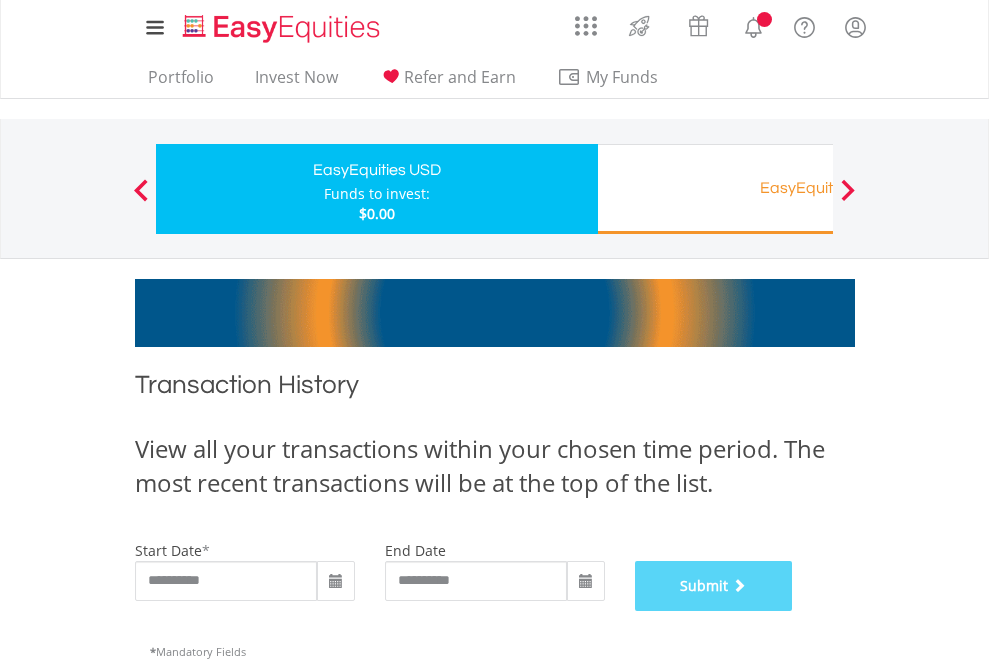 scroll, scrollTop: 811, scrollLeft: 0, axis: vertical 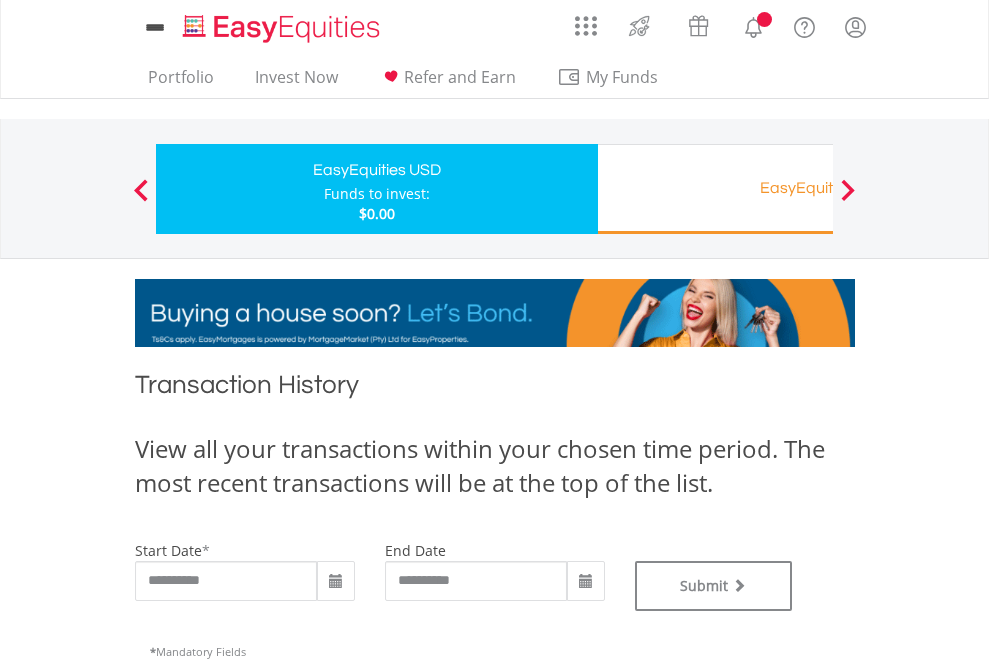 click on "EasyEquities RA" at bounding box center [818, 188] 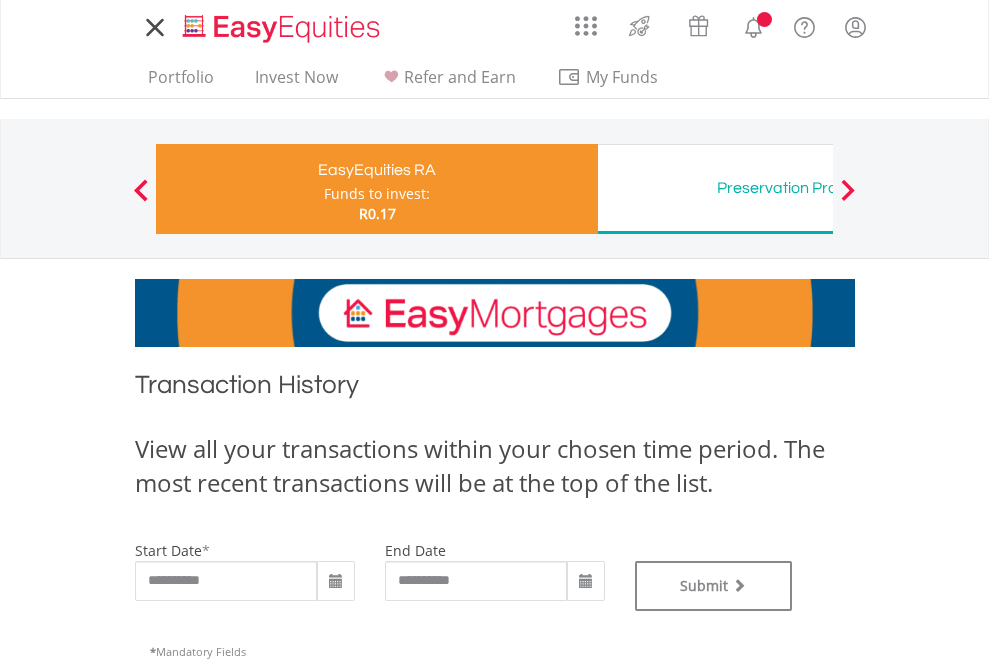 scroll, scrollTop: 0, scrollLeft: 0, axis: both 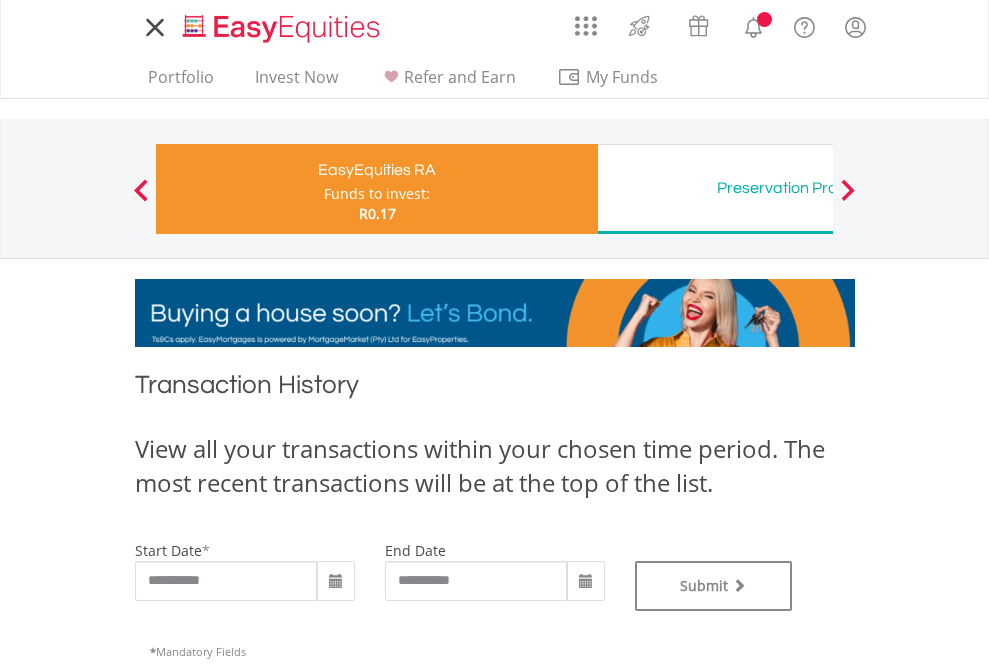 type on "**********" 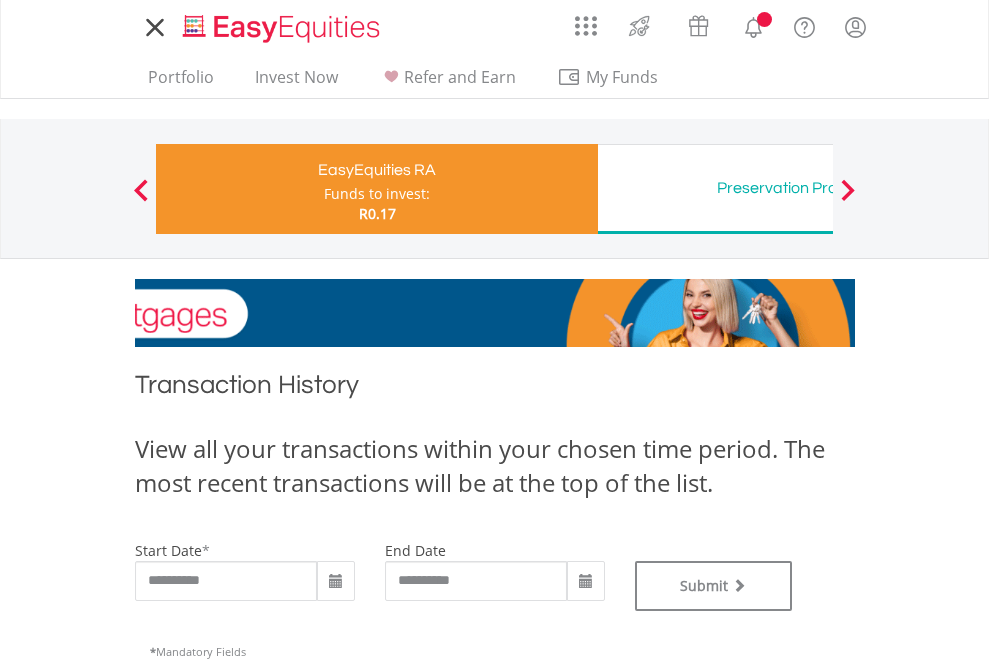 type on "**********" 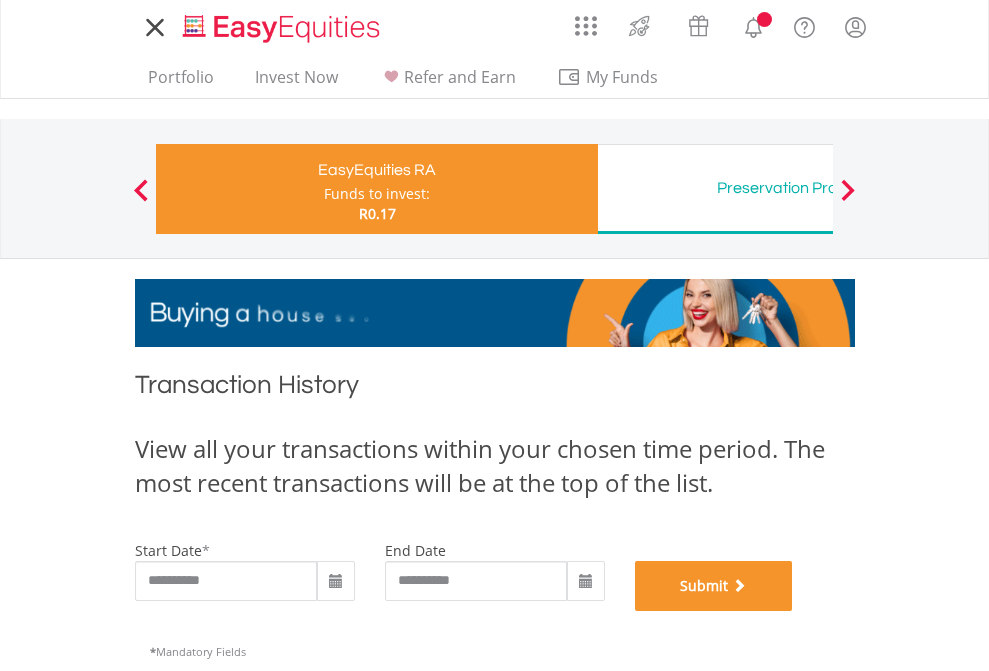 click on "Submit" at bounding box center (714, 586) 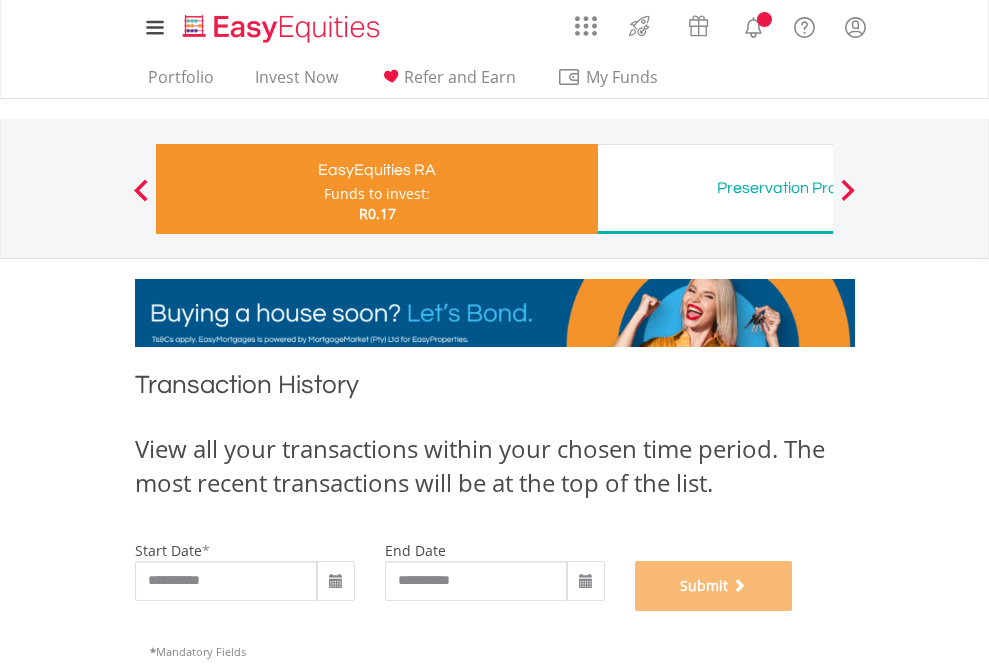 scroll, scrollTop: 811, scrollLeft: 0, axis: vertical 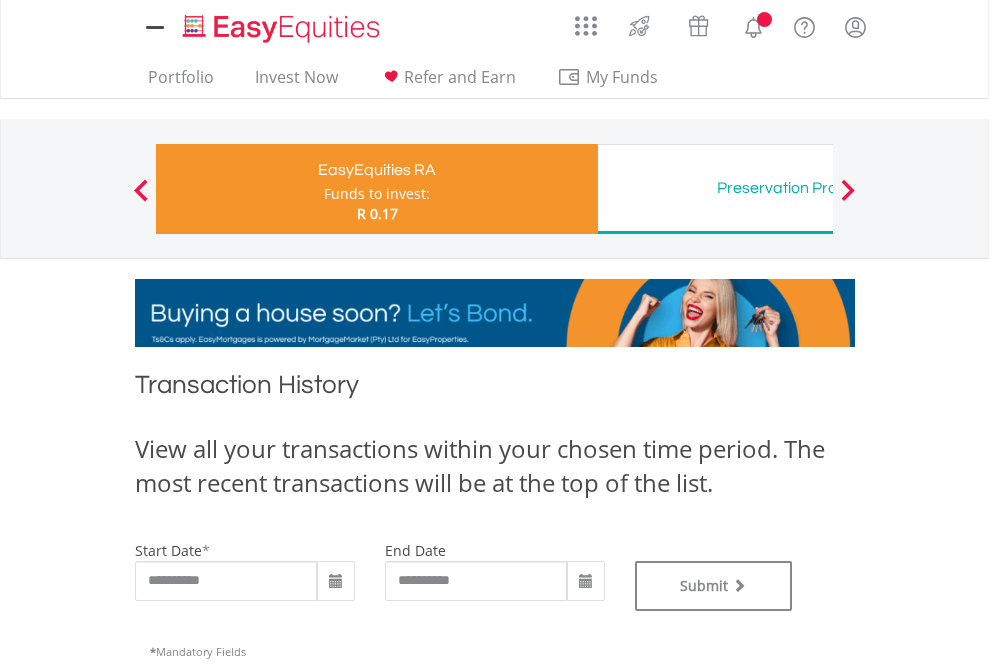 click on "Preservation Provident Fund" at bounding box center (818, 188) 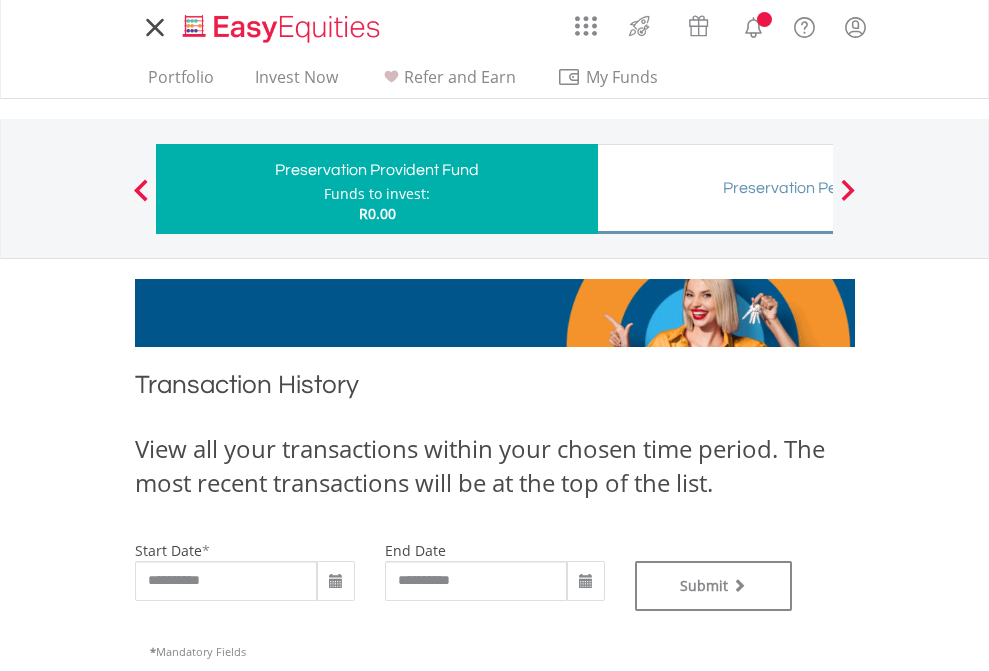 scroll, scrollTop: 0, scrollLeft: 0, axis: both 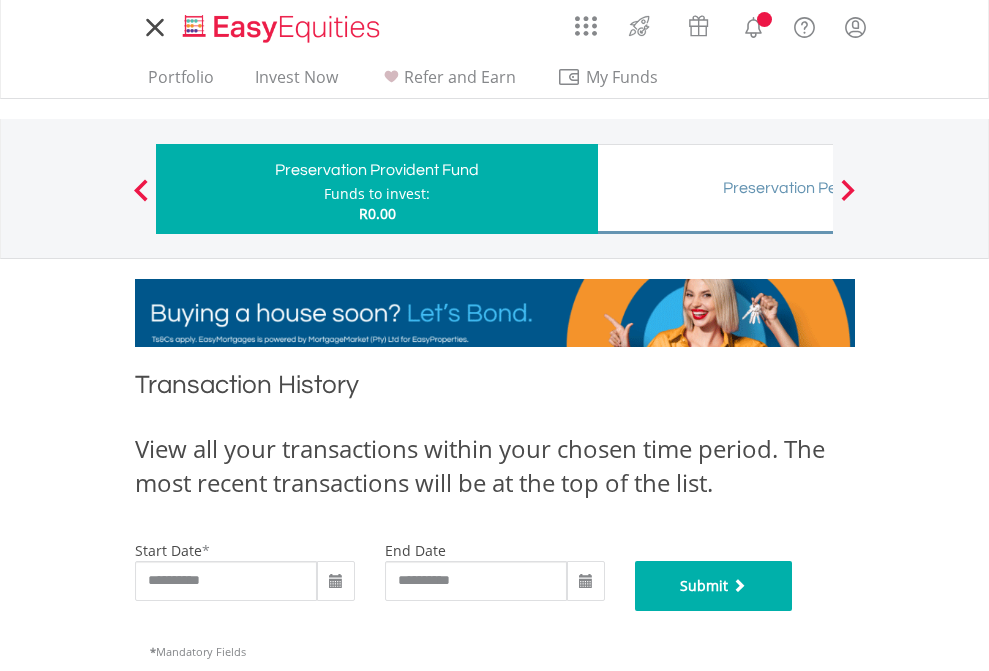 click on "Submit" at bounding box center (714, 586) 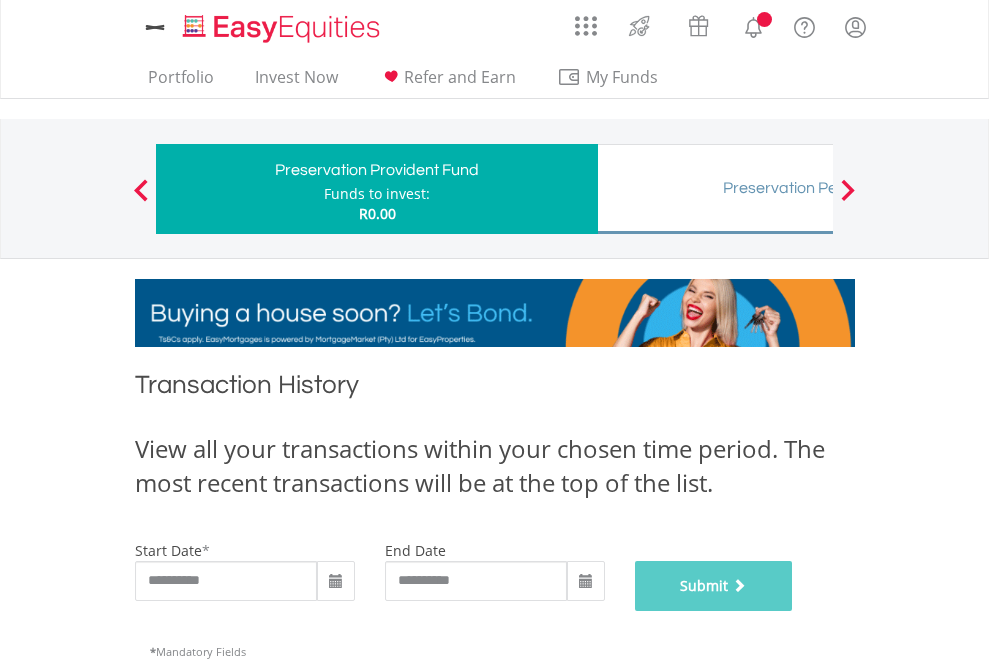 scroll, scrollTop: 811, scrollLeft: 0, axis: vertical 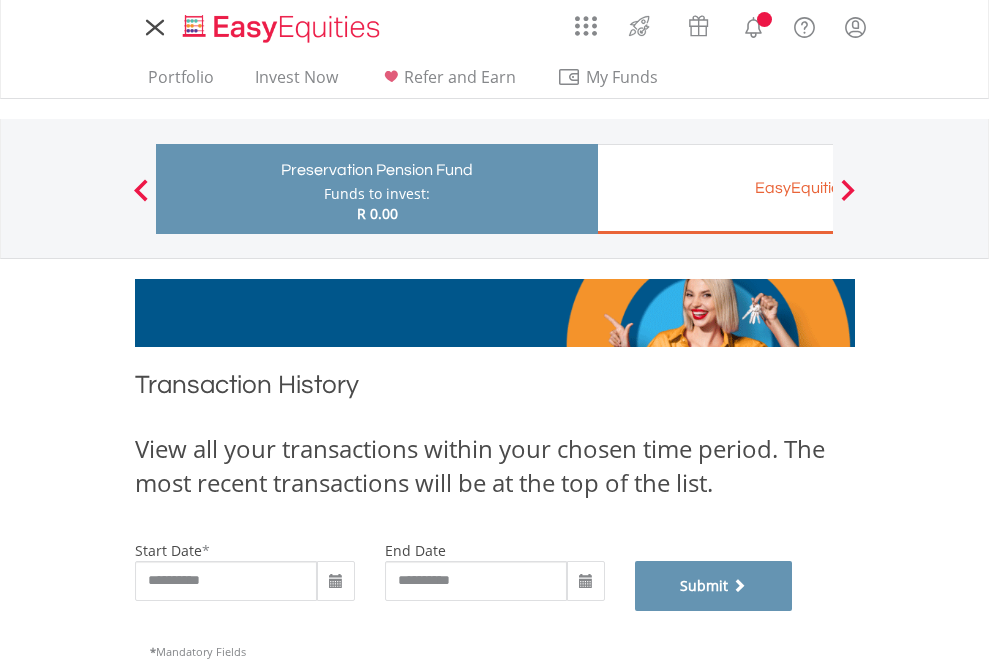 click on "Submit" at bounding box center [714, 586] 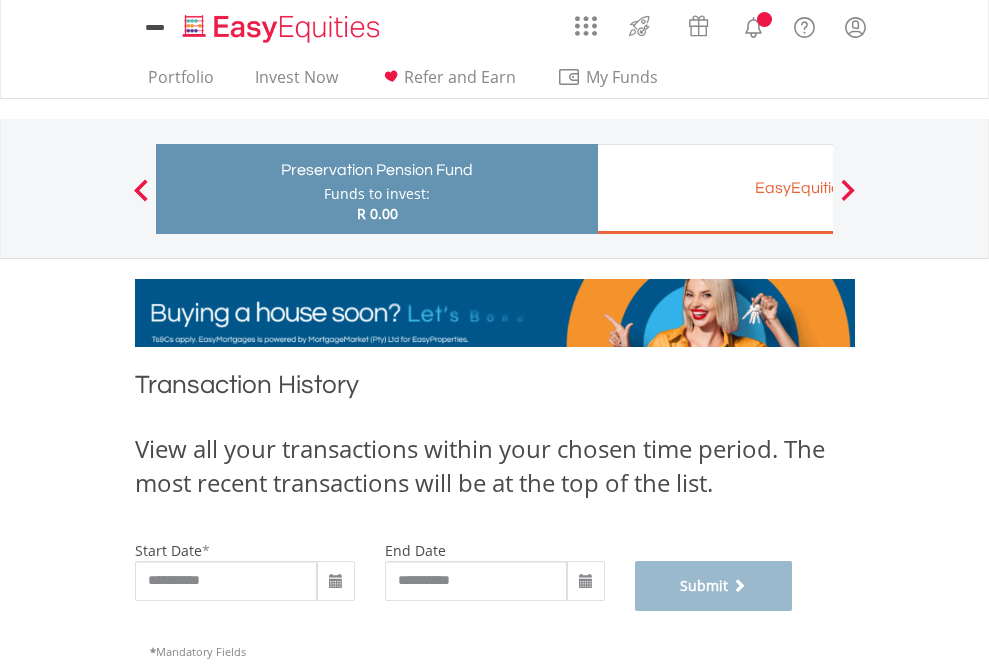 scroll, scrollTop: 811, scrollLeft: 0, axis: vertical 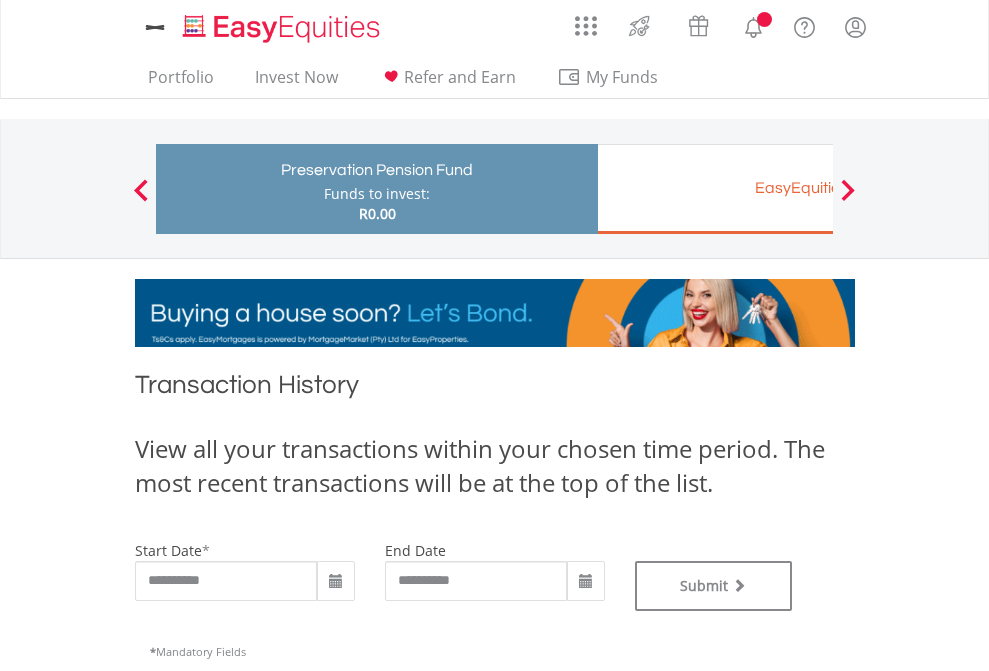 click on "EasyEquities EUR" at bounding box center [818, 188] 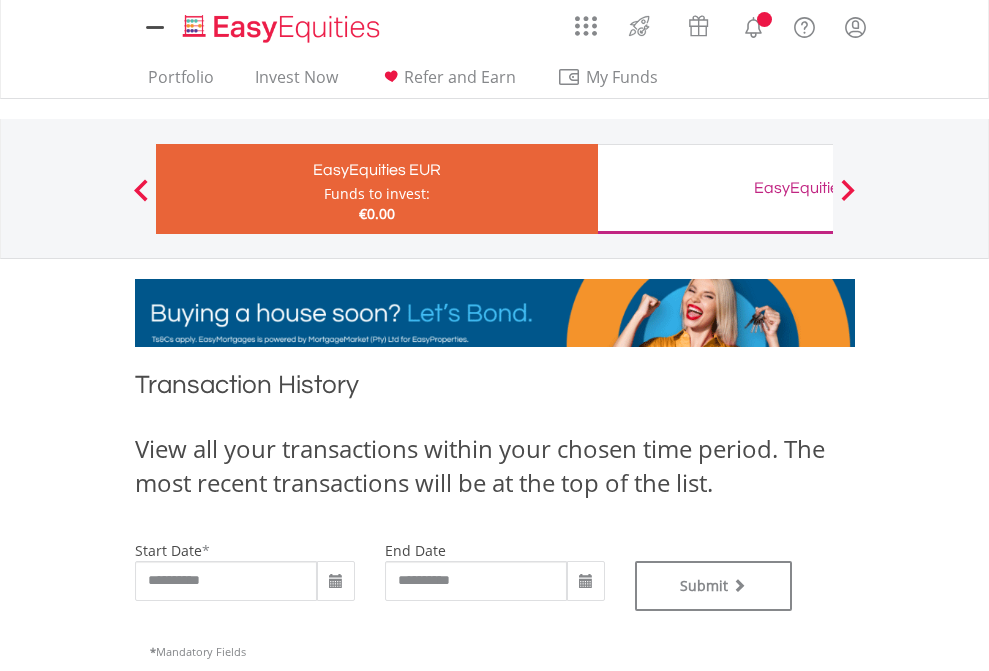 scroll, scrollTop: 0, scrollLeft: 0, axis: both 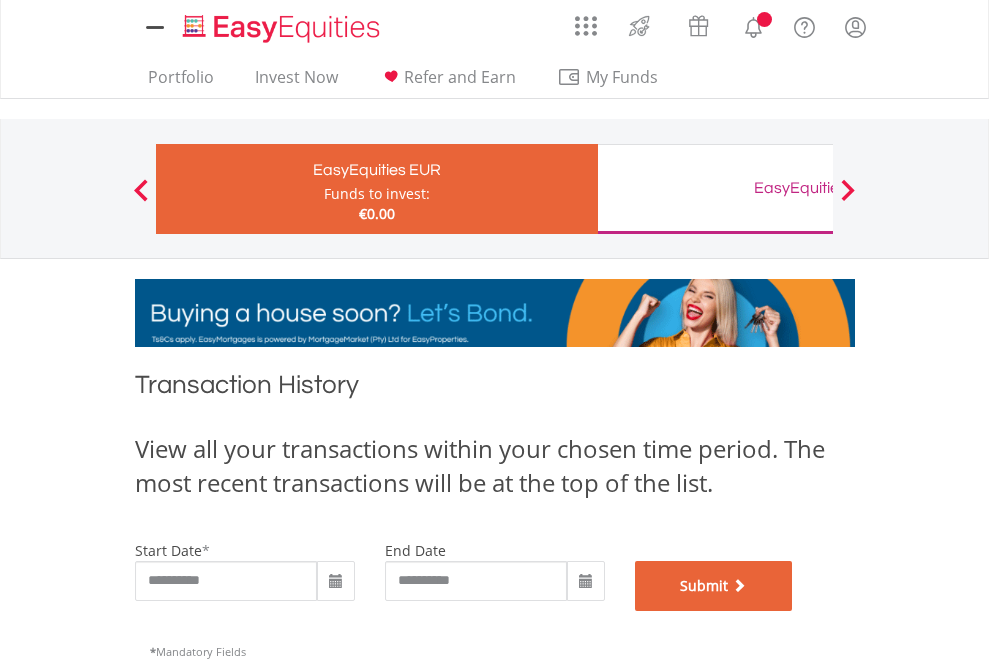 click on "Submit" at bounding box center (714, 586) 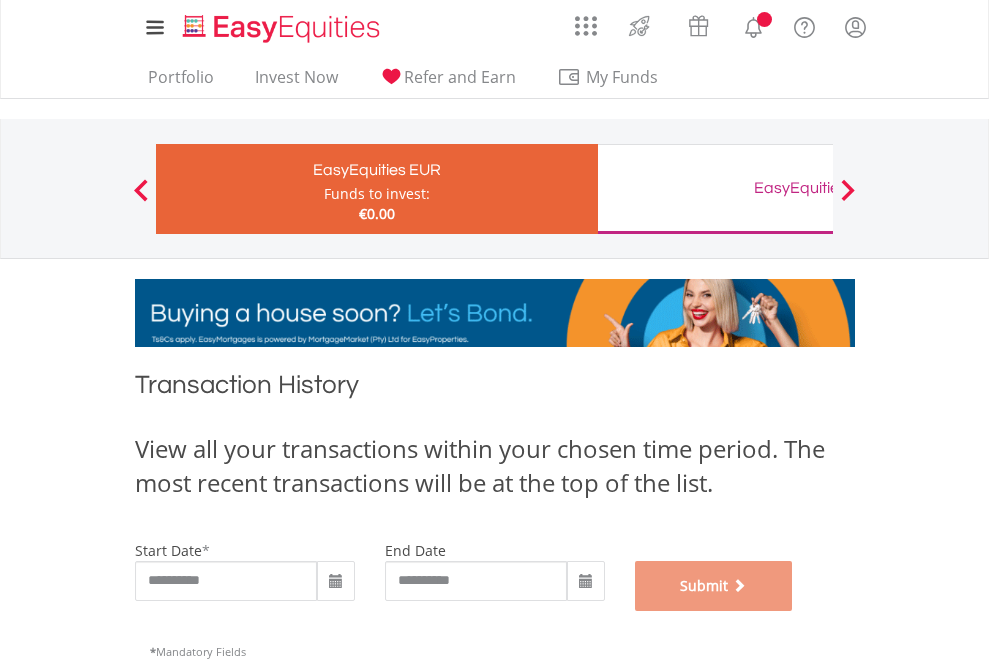 scroll, scrollTop: 811, scrollLeft: 0, axis: vertical 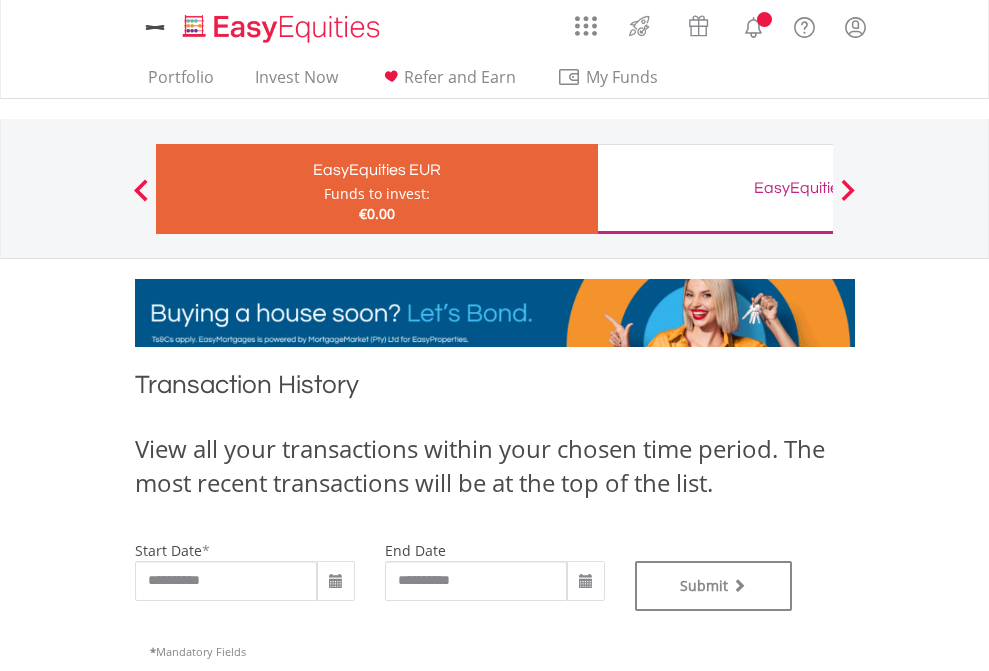 click on "EasyEquities GBP" at bounding box center [818, 188] 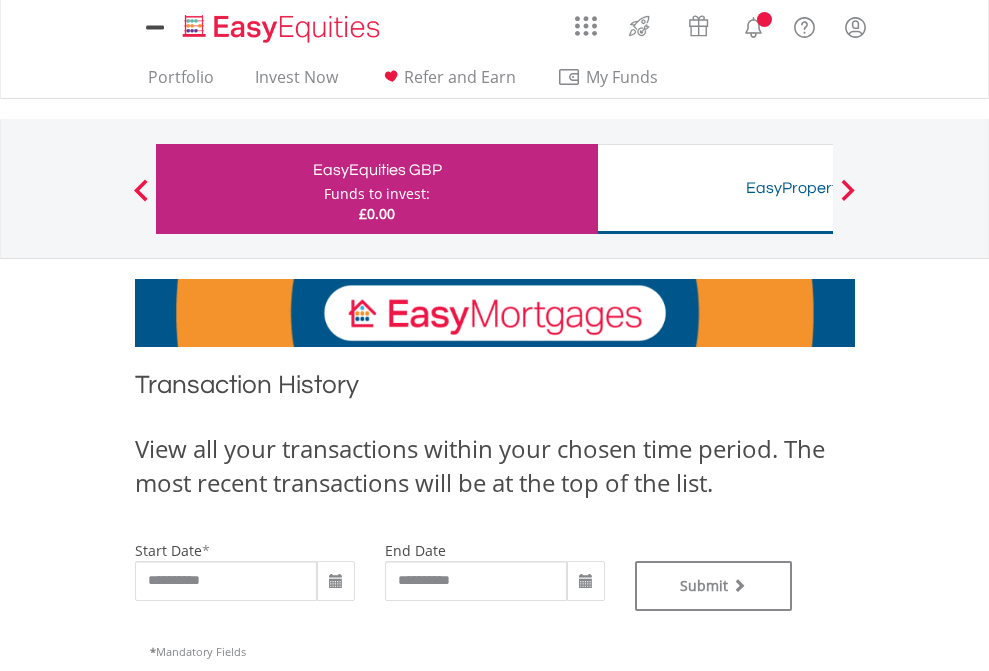 scroll, scrollTop: 0, scrollLeft: 0, axis: both 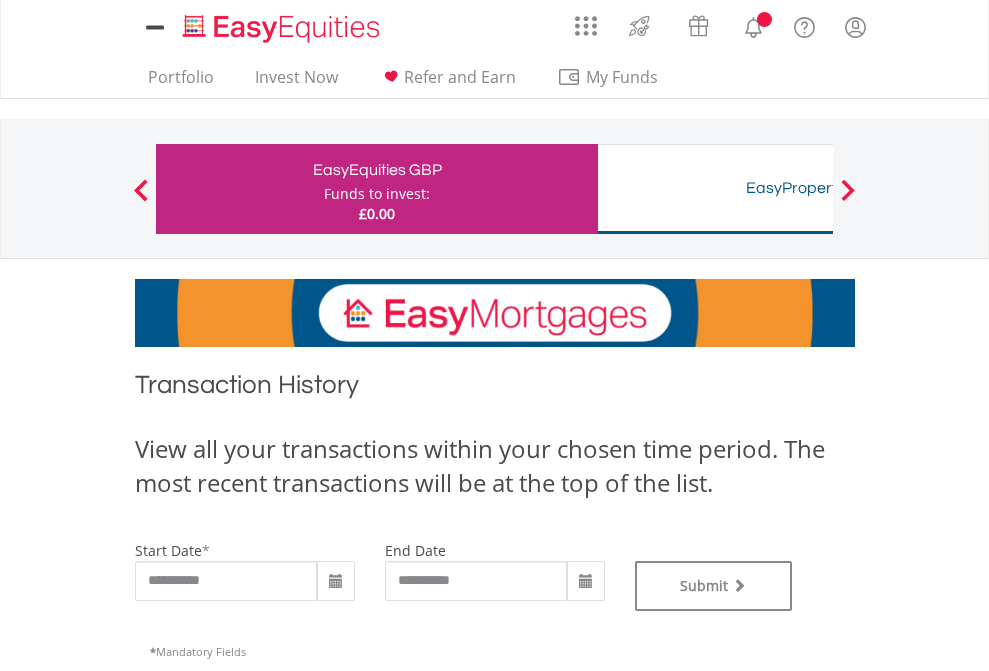 type on "**********" 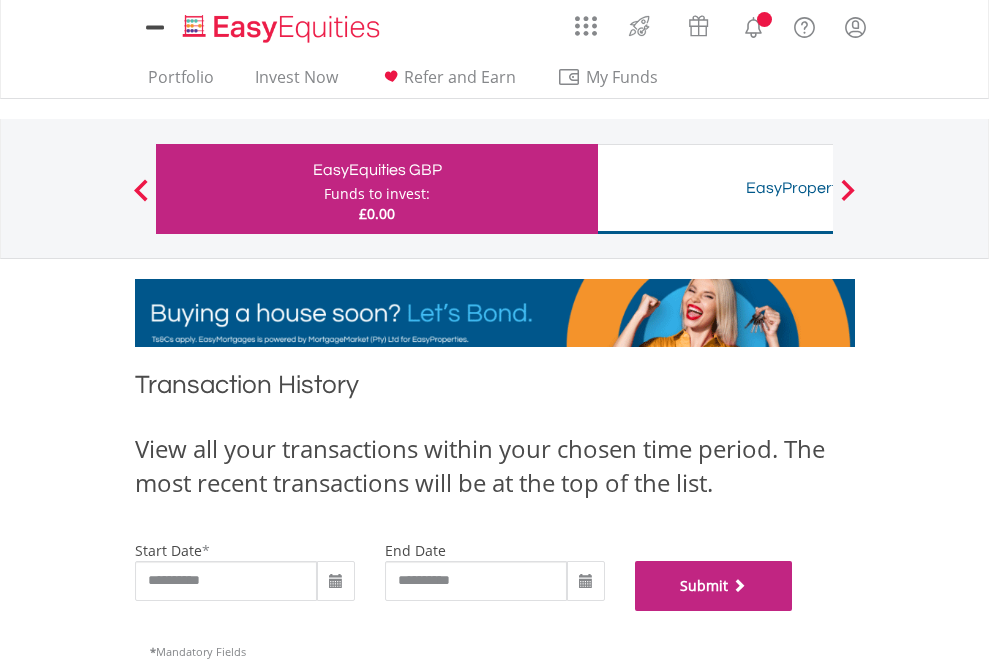 click on "Submit" at bounding box center [714, 586] 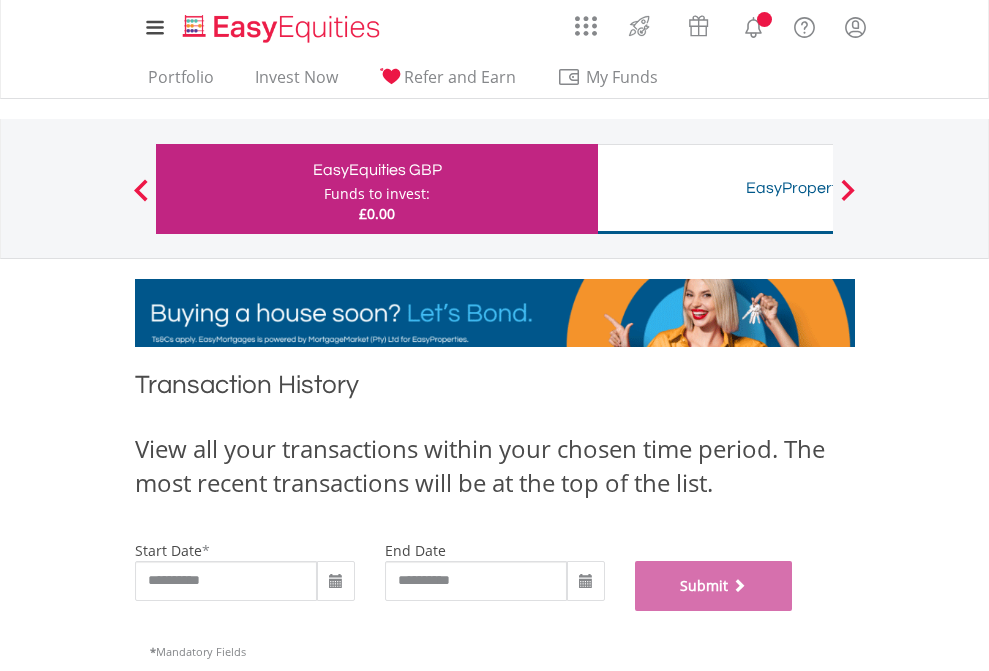 scroll, scrollTop: 811, scrollLeft: 0, axis: vertical 